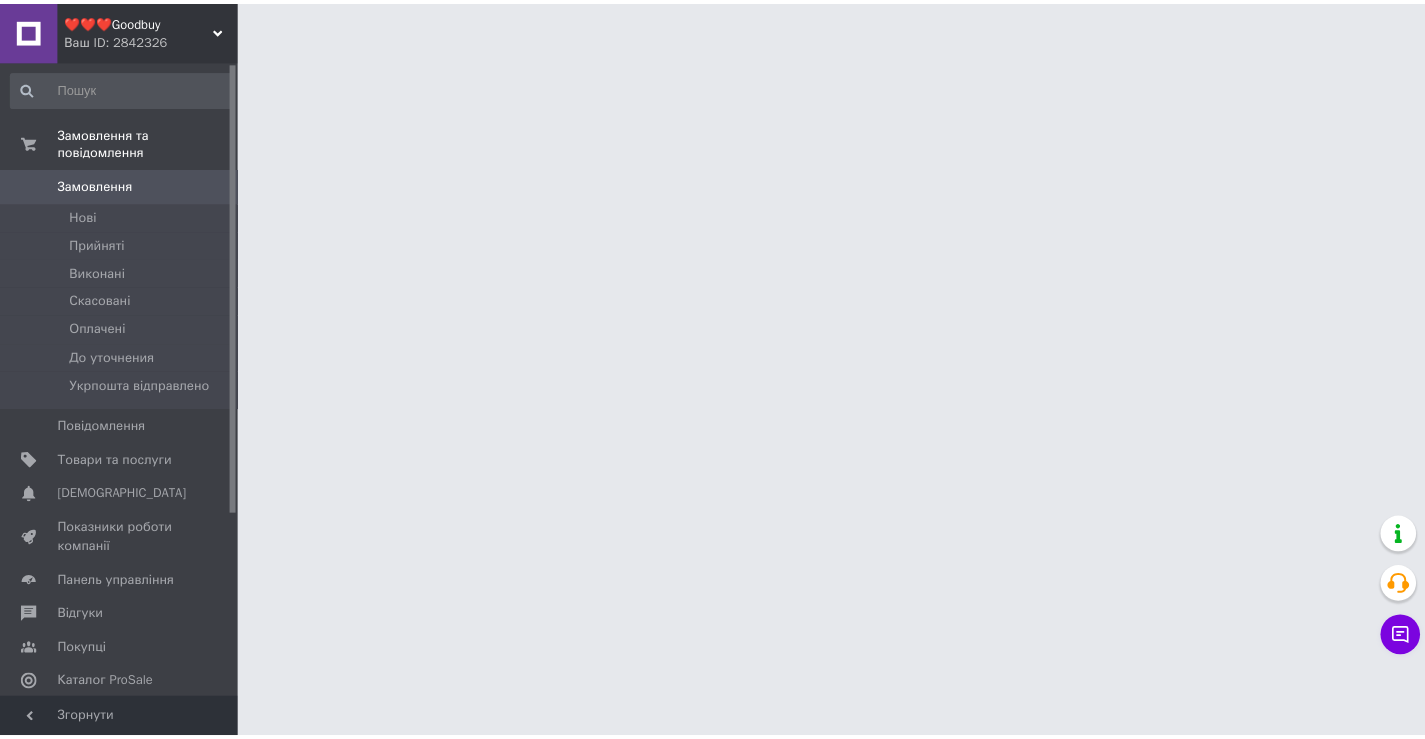scroll, scrollTop: 0, scrollLeft: 0, axis: both 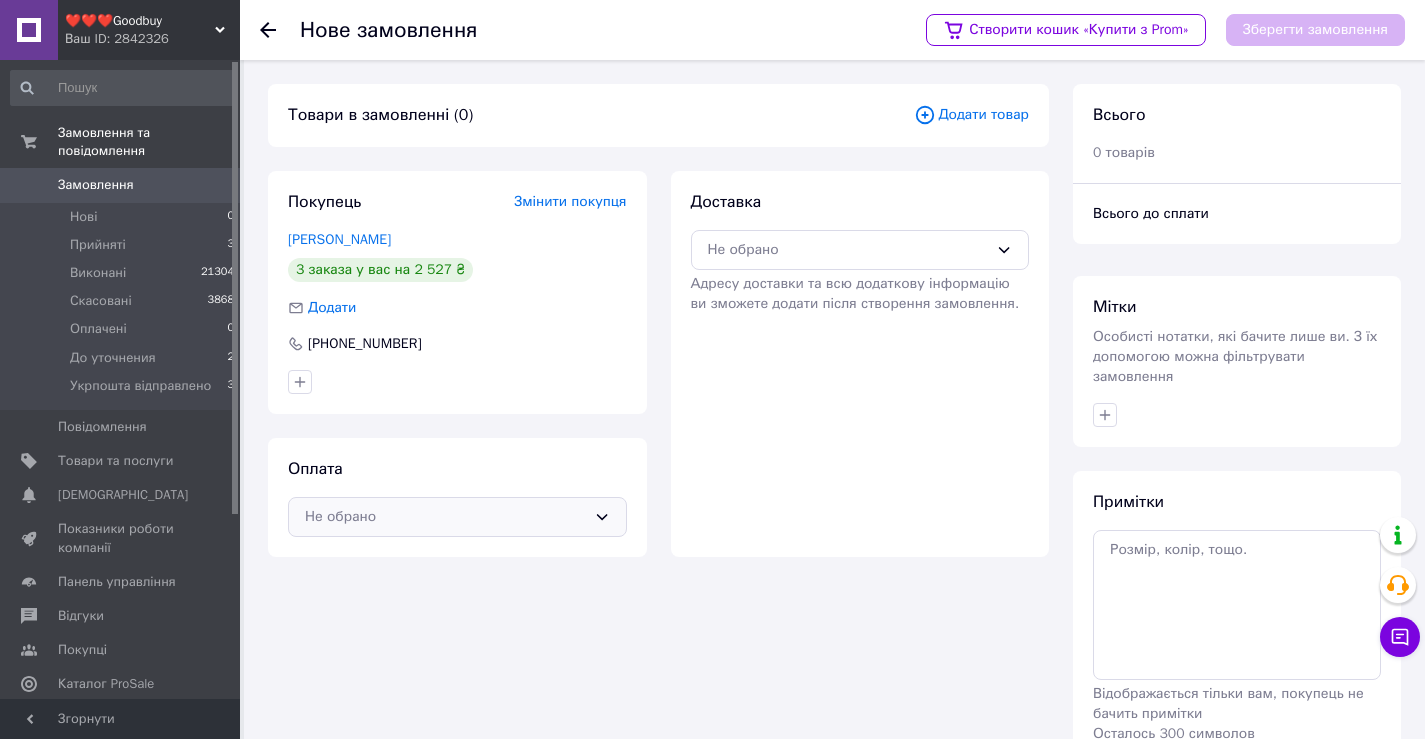 click on "Не обрано" at bounding box center [445, 517] 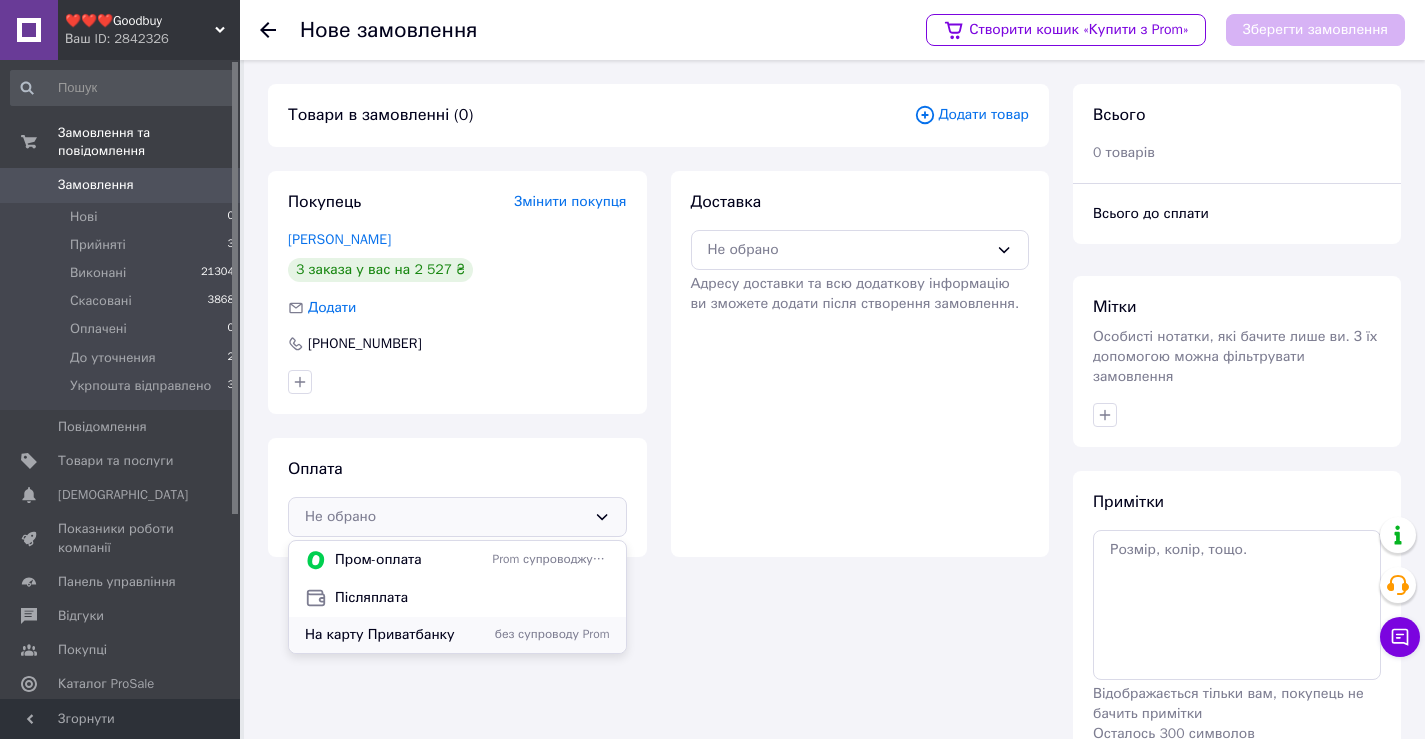 click on "На карту Приватбанку" at bounding box center (395, 635) 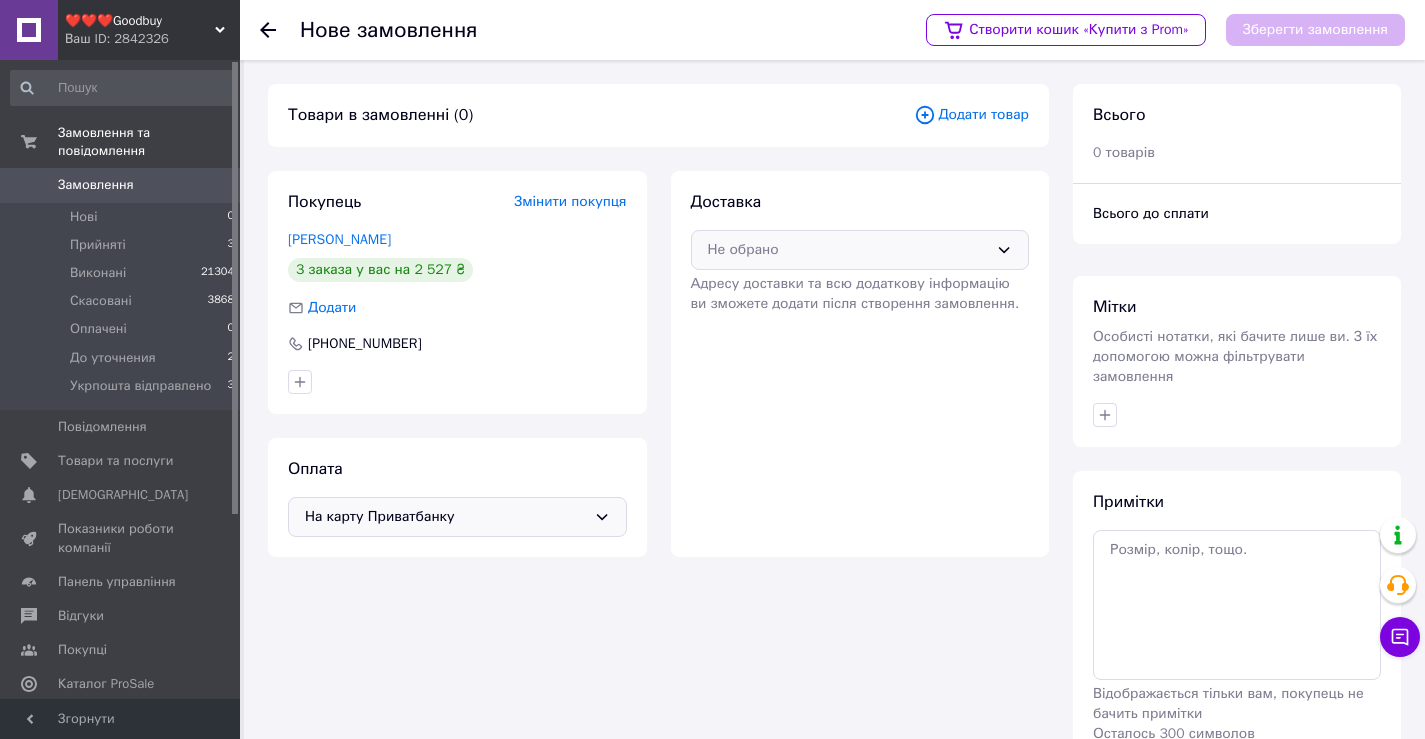 click on "Не обрано" at bounding box center [848, 250] 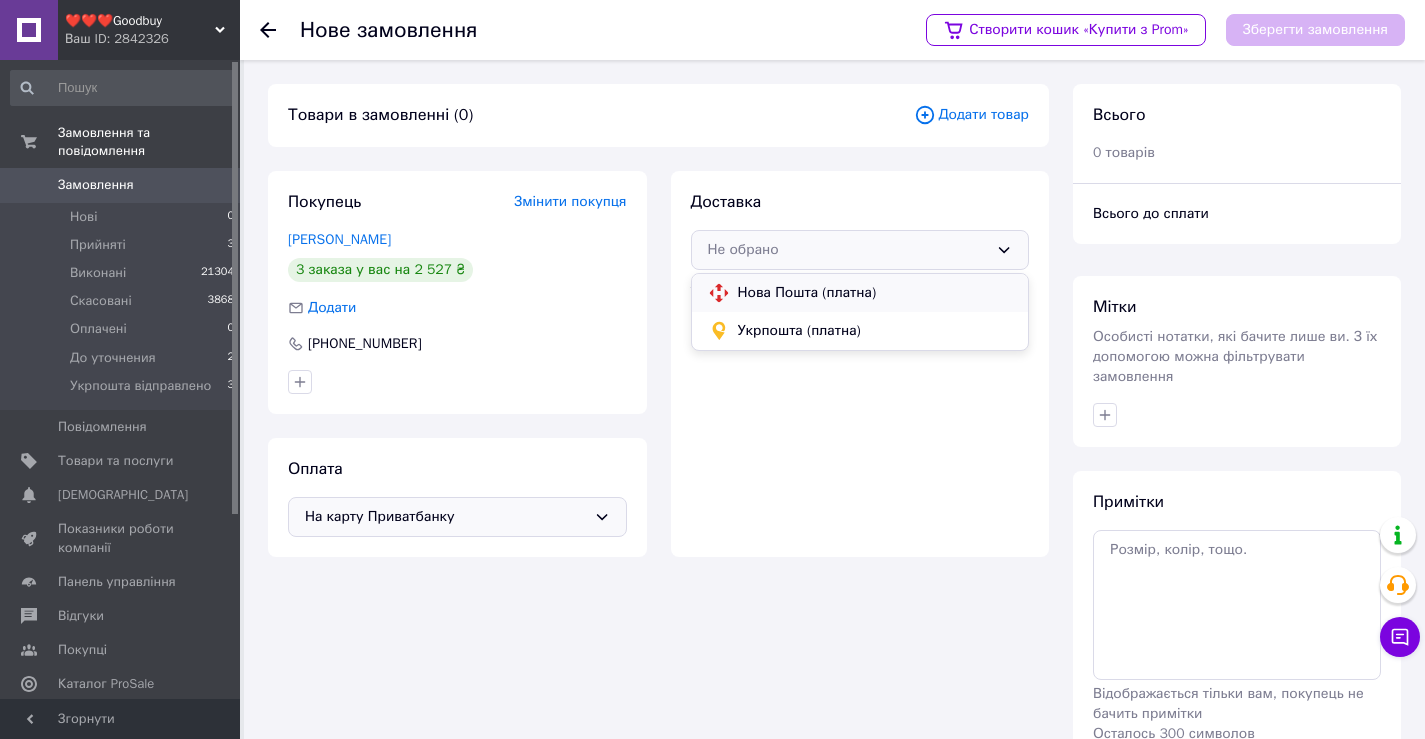 click on "Нова Пошта (платна)" at bounding box center (875, 293) 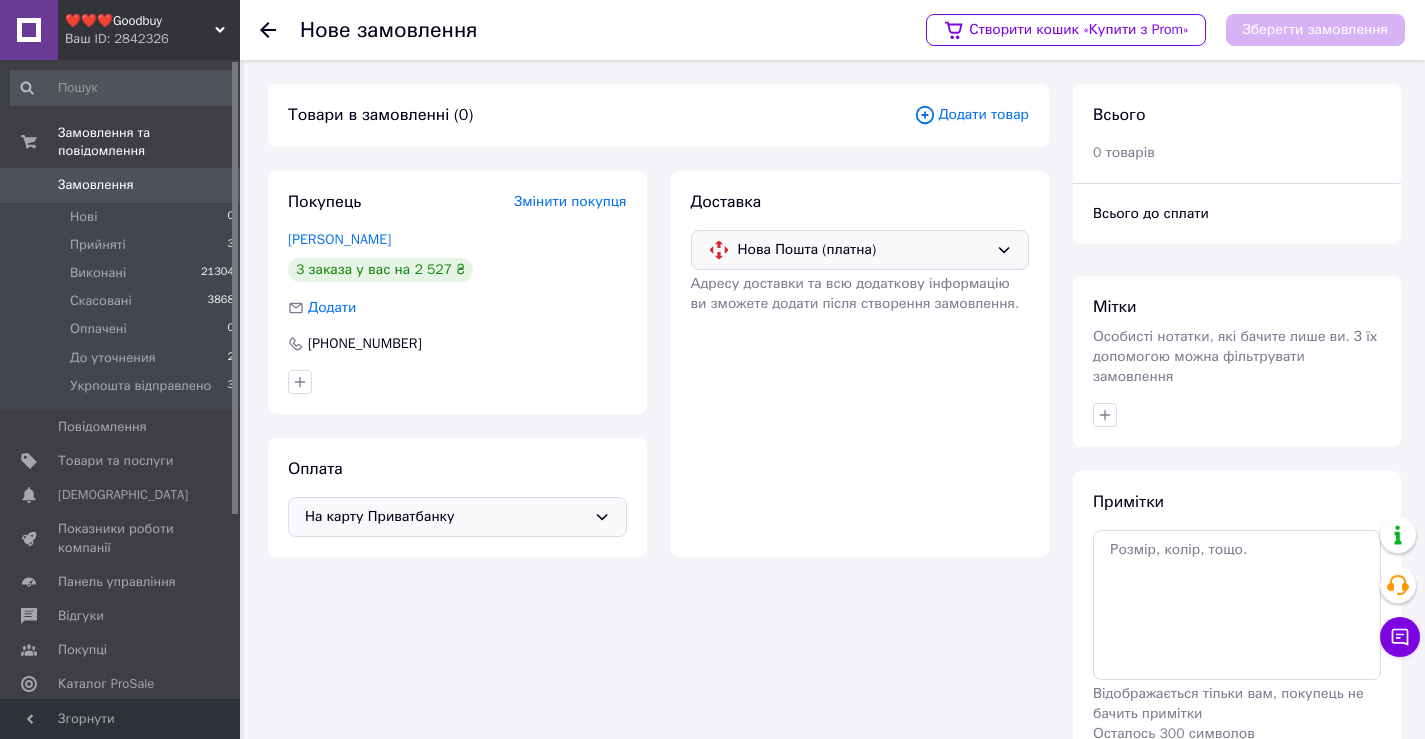 click on "Додати товар" at bounding box center [971, 115] 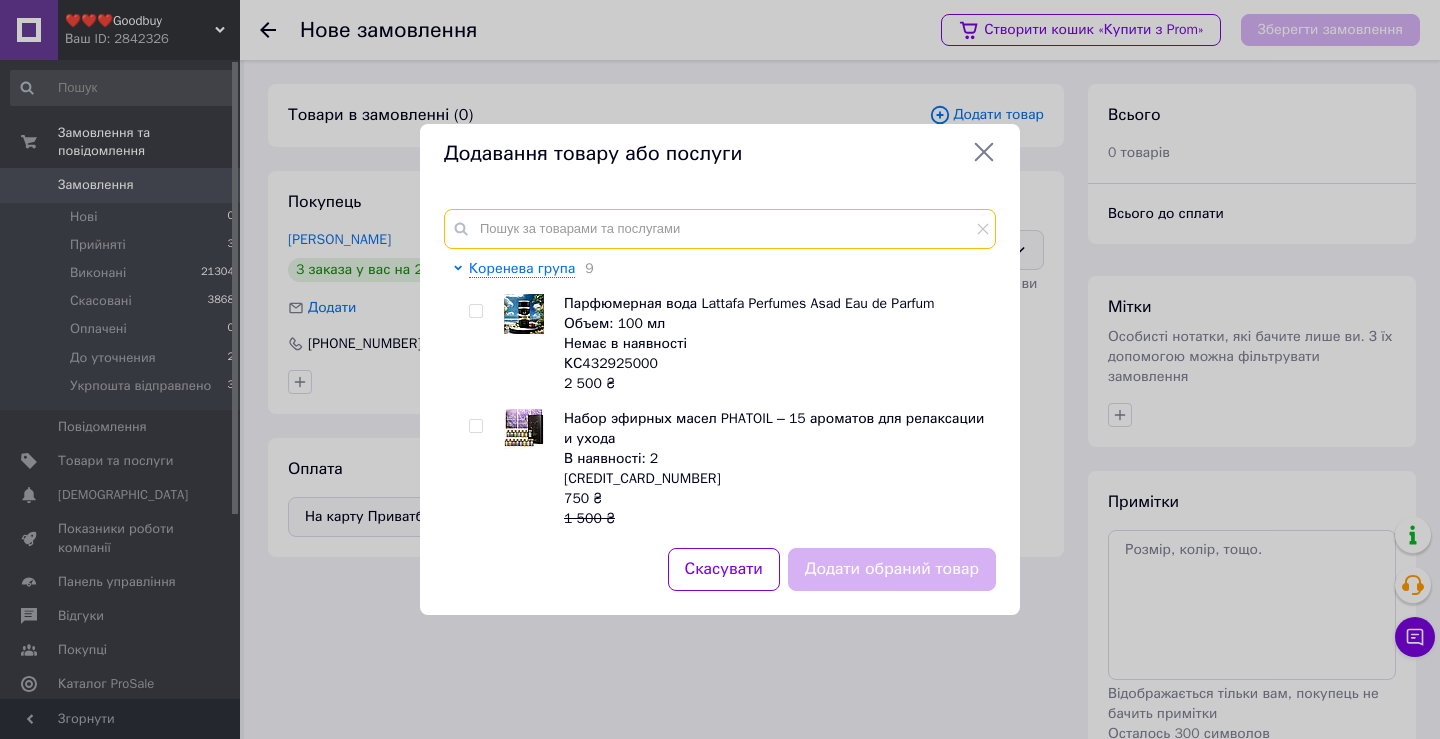click at bounding box center (720, 229) 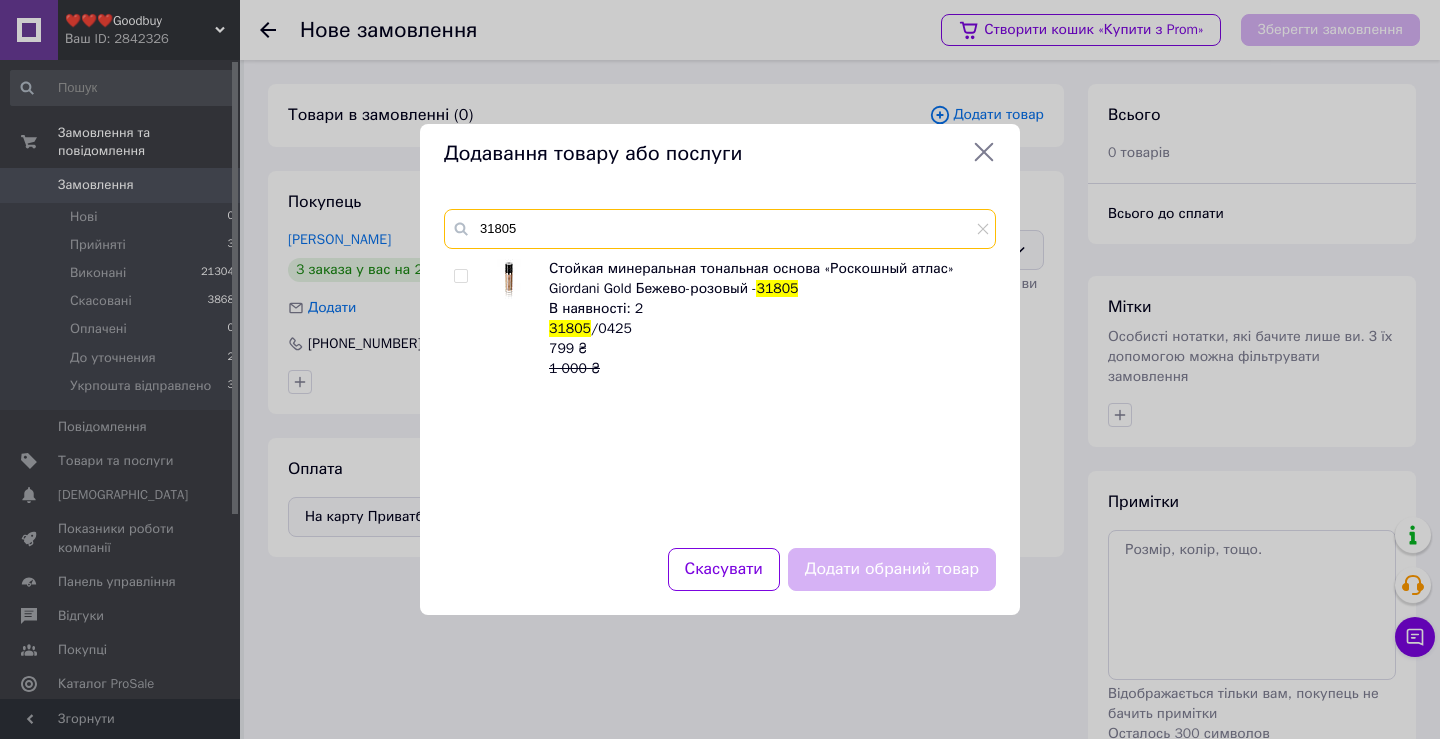 type on "31805" 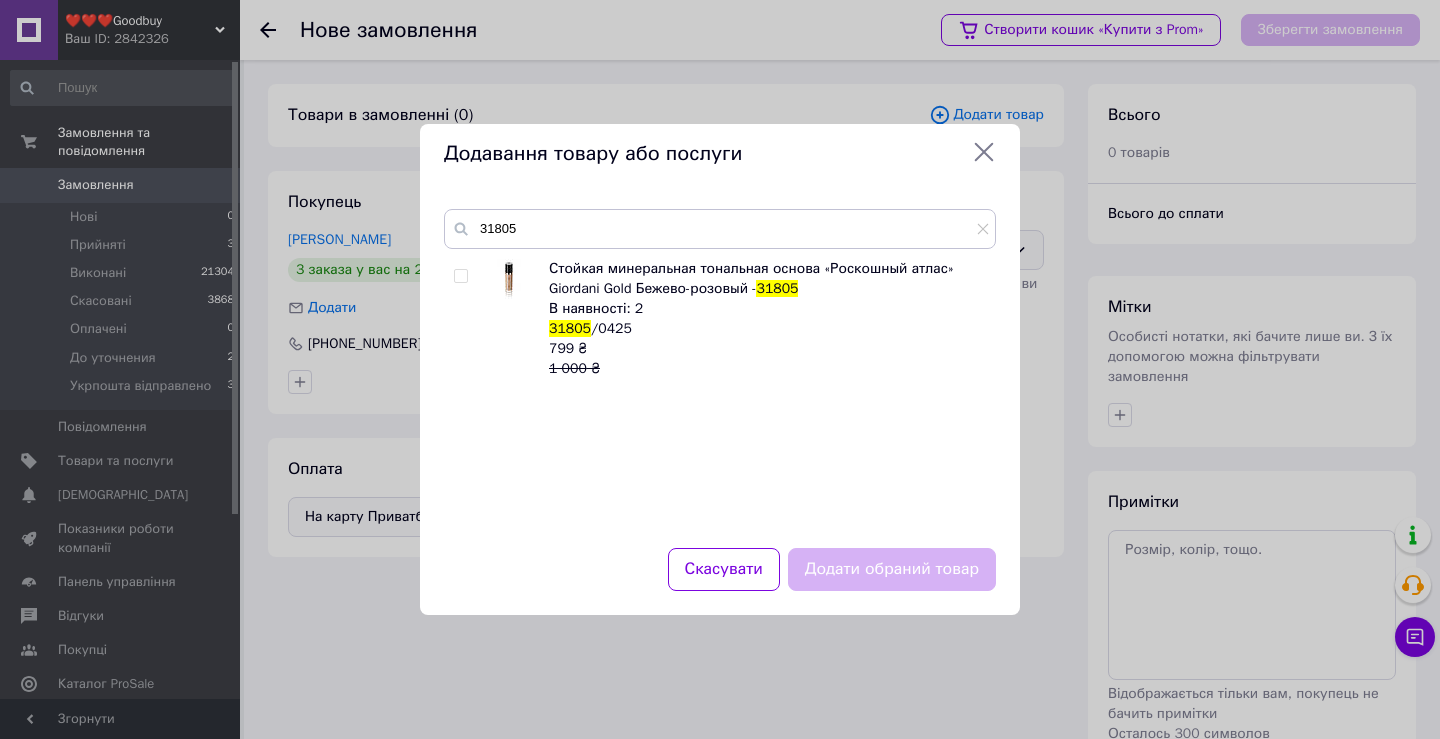 click at bounding box center (460, 276) 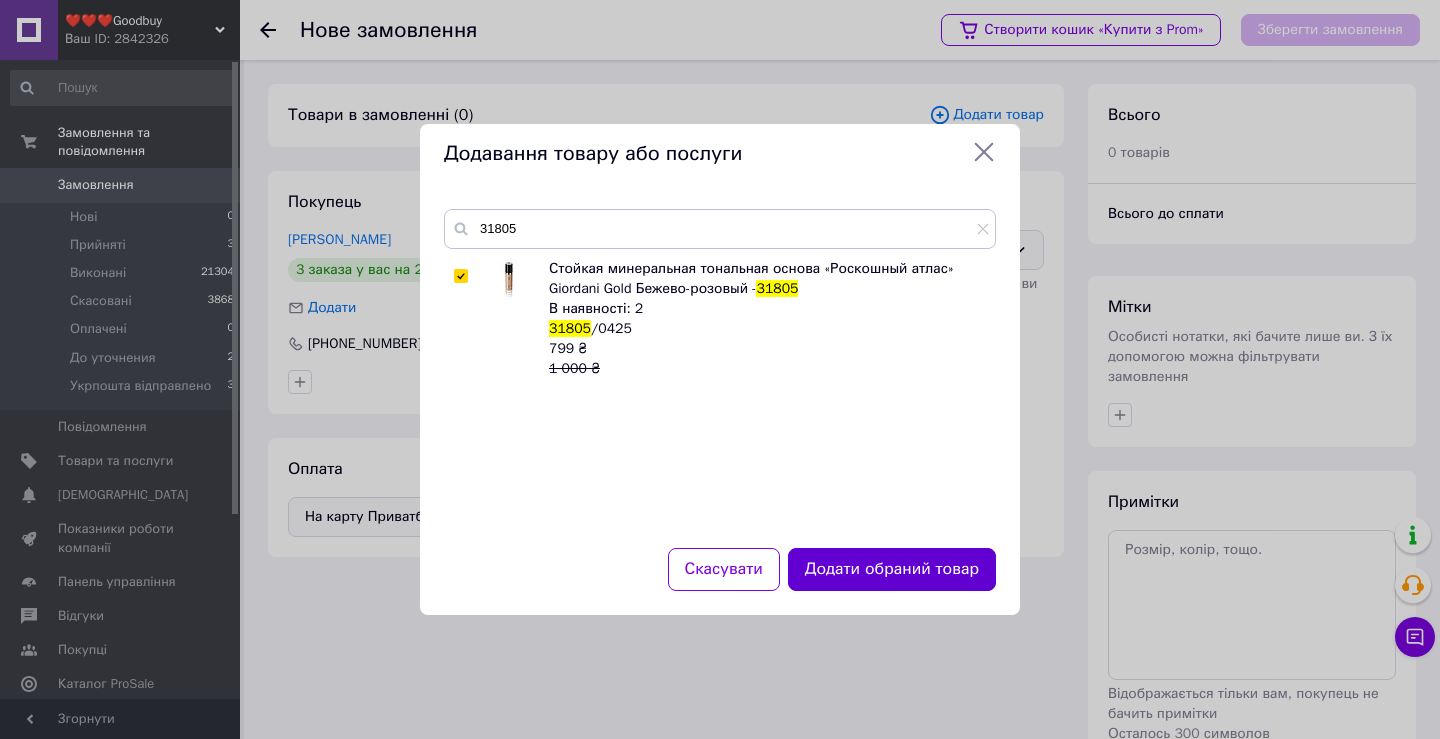 click on "Додати обраний товар" at bounding box center [892, 569] 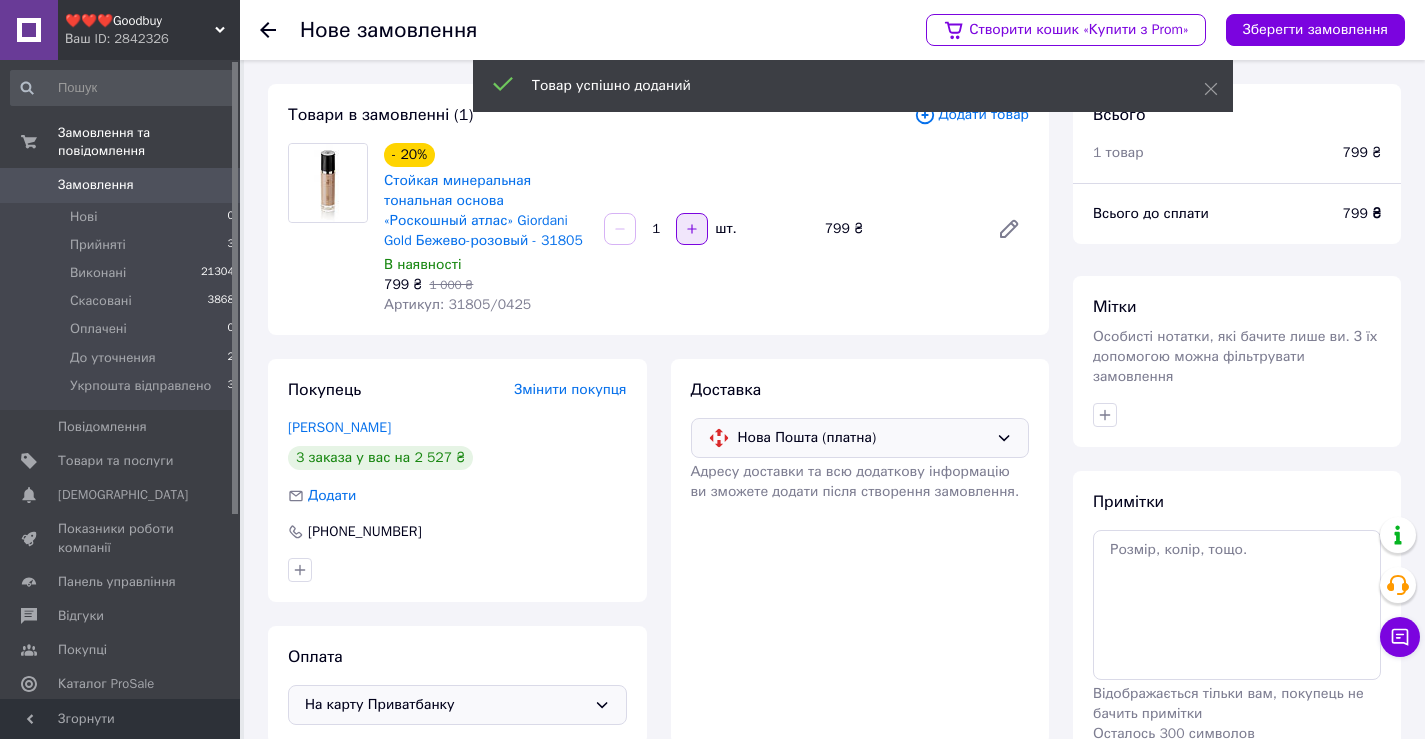 click 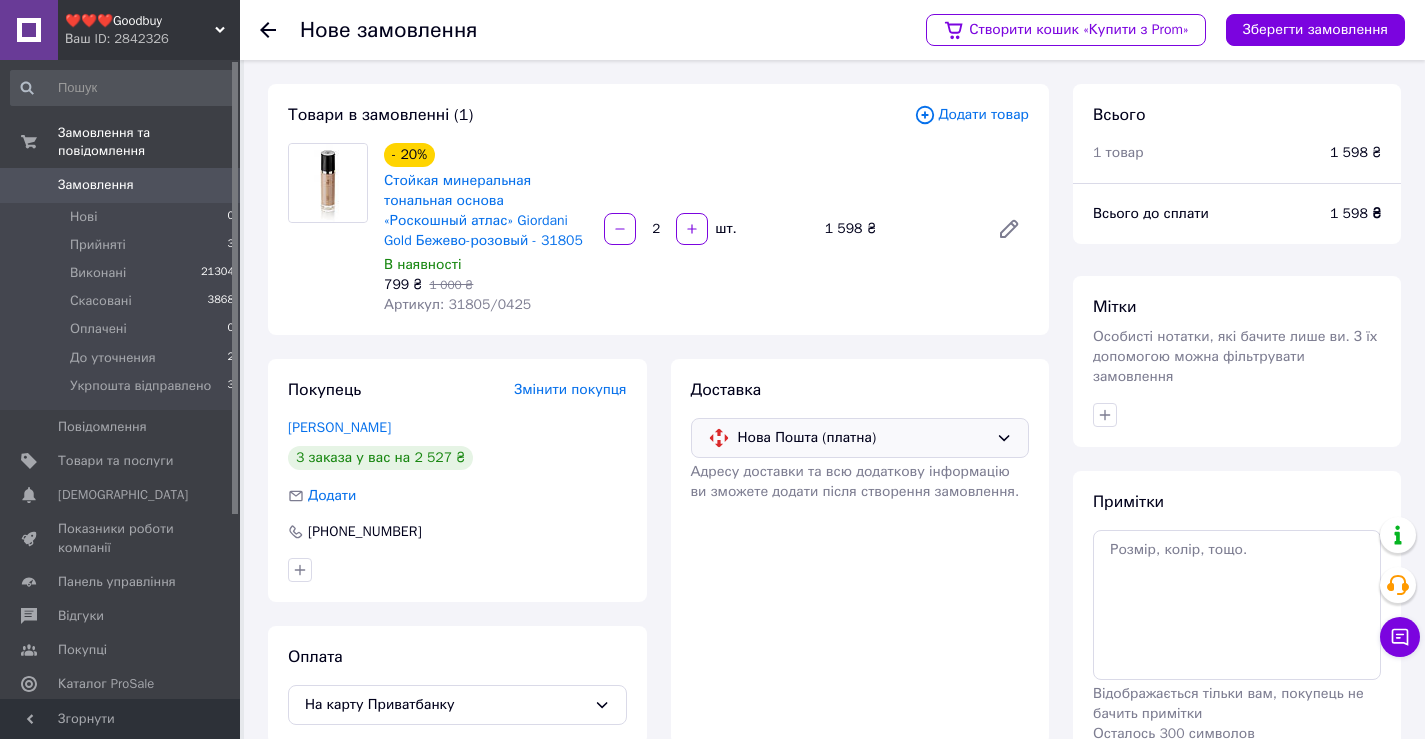 click on "Додати товар" at bounding box center (971, 115) 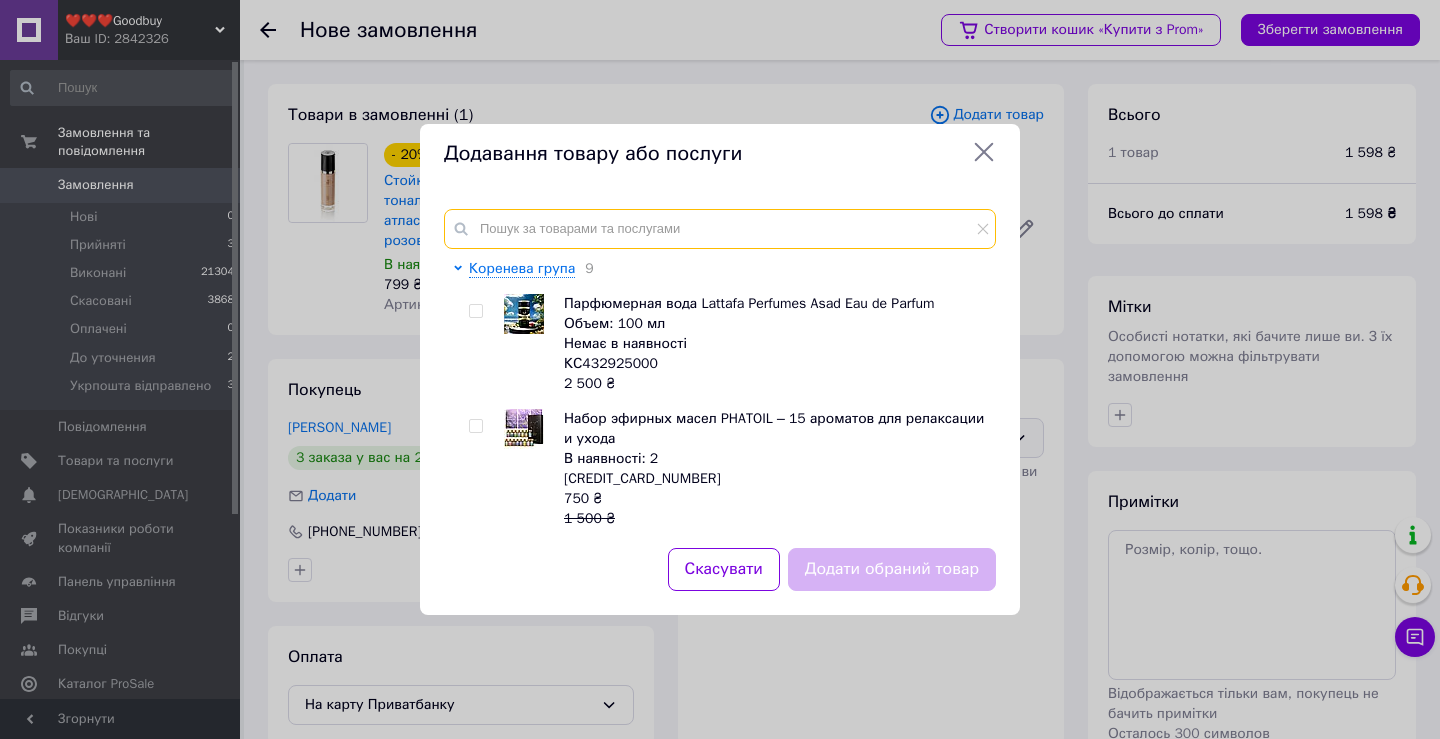click at bounding box center (720, 229) 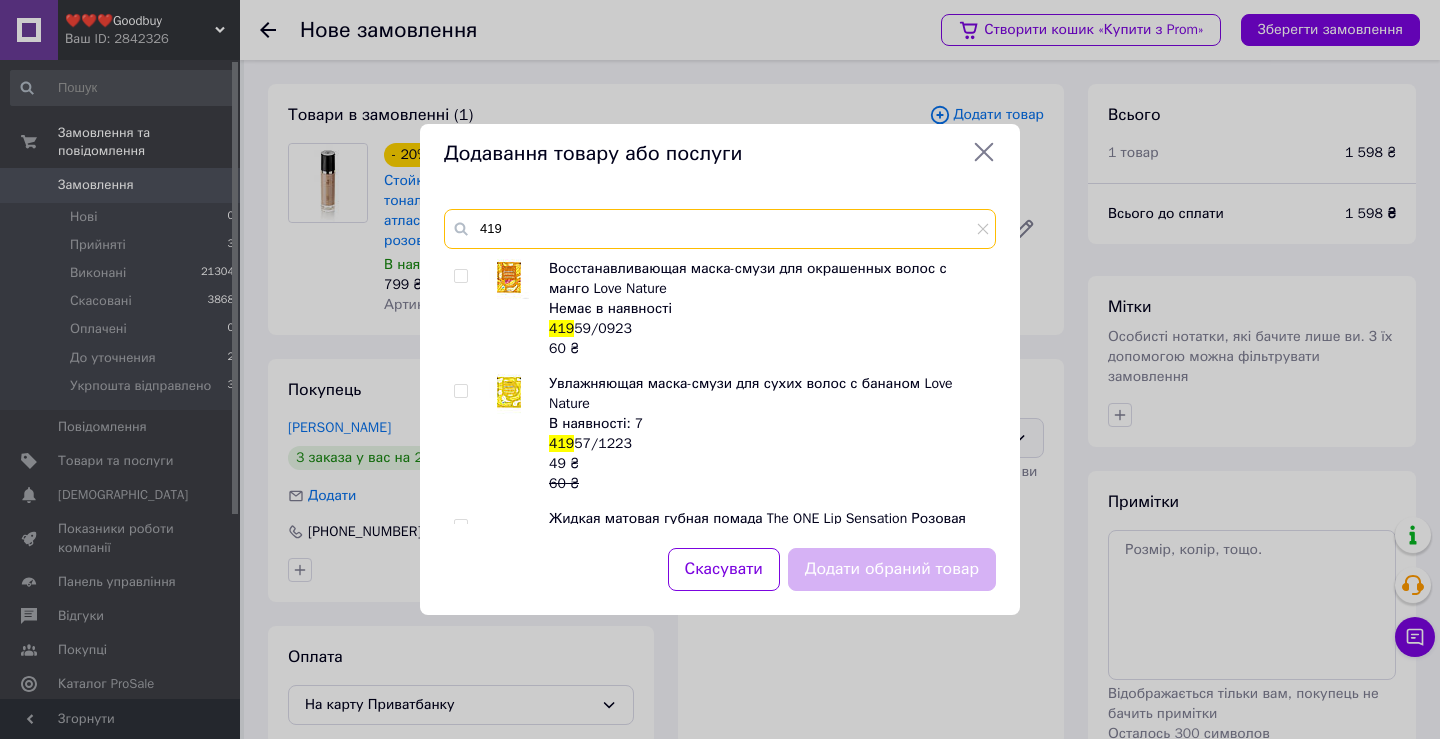 click on "419" at bounding box center (720, 229) 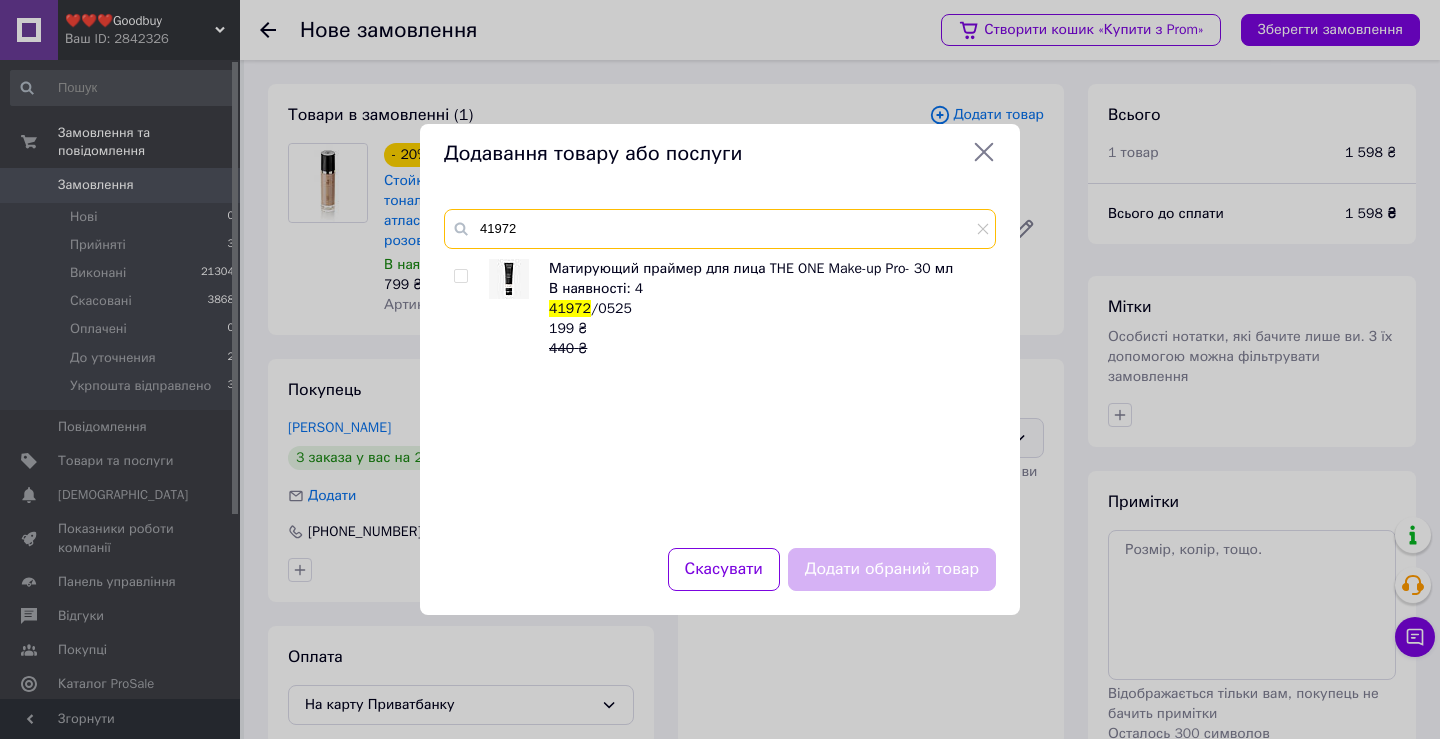 type on "41972" 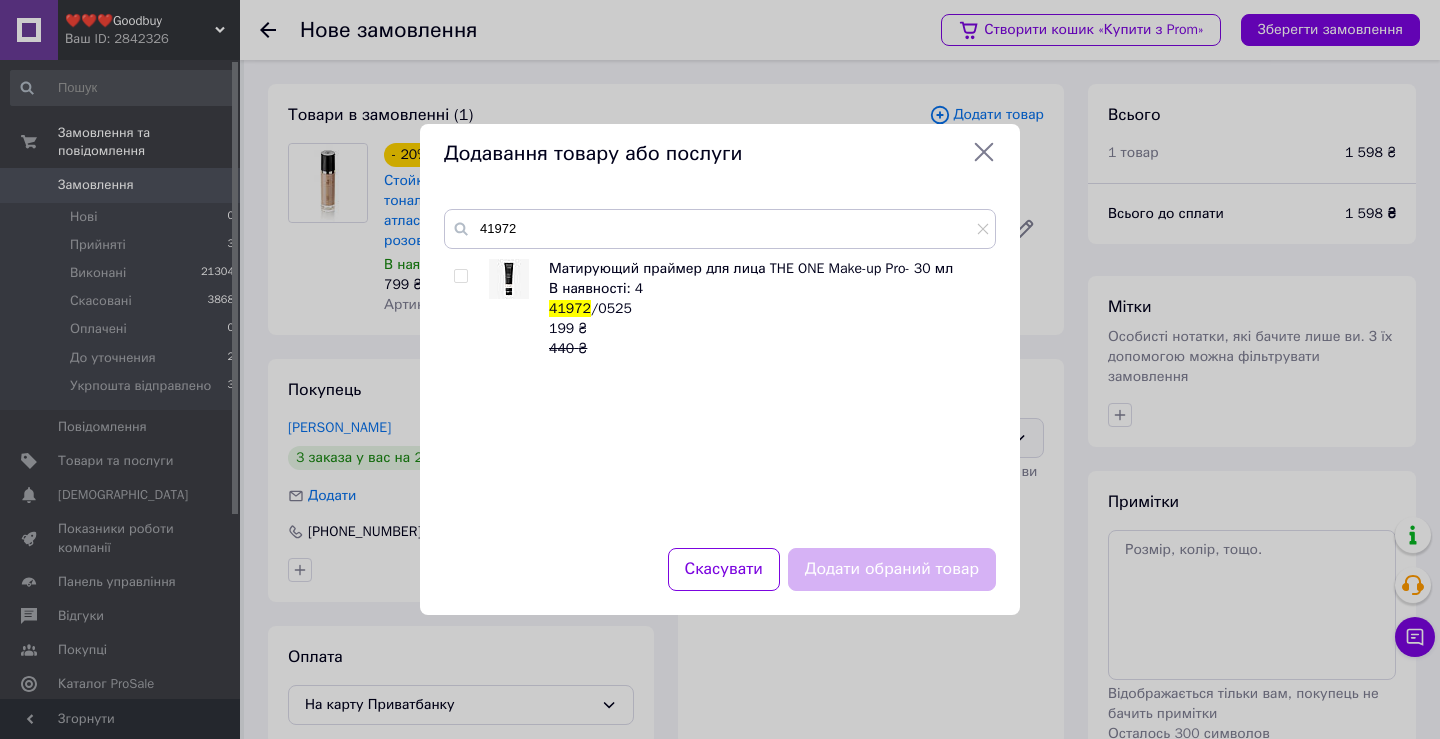 click at bounding box center [460, 276] 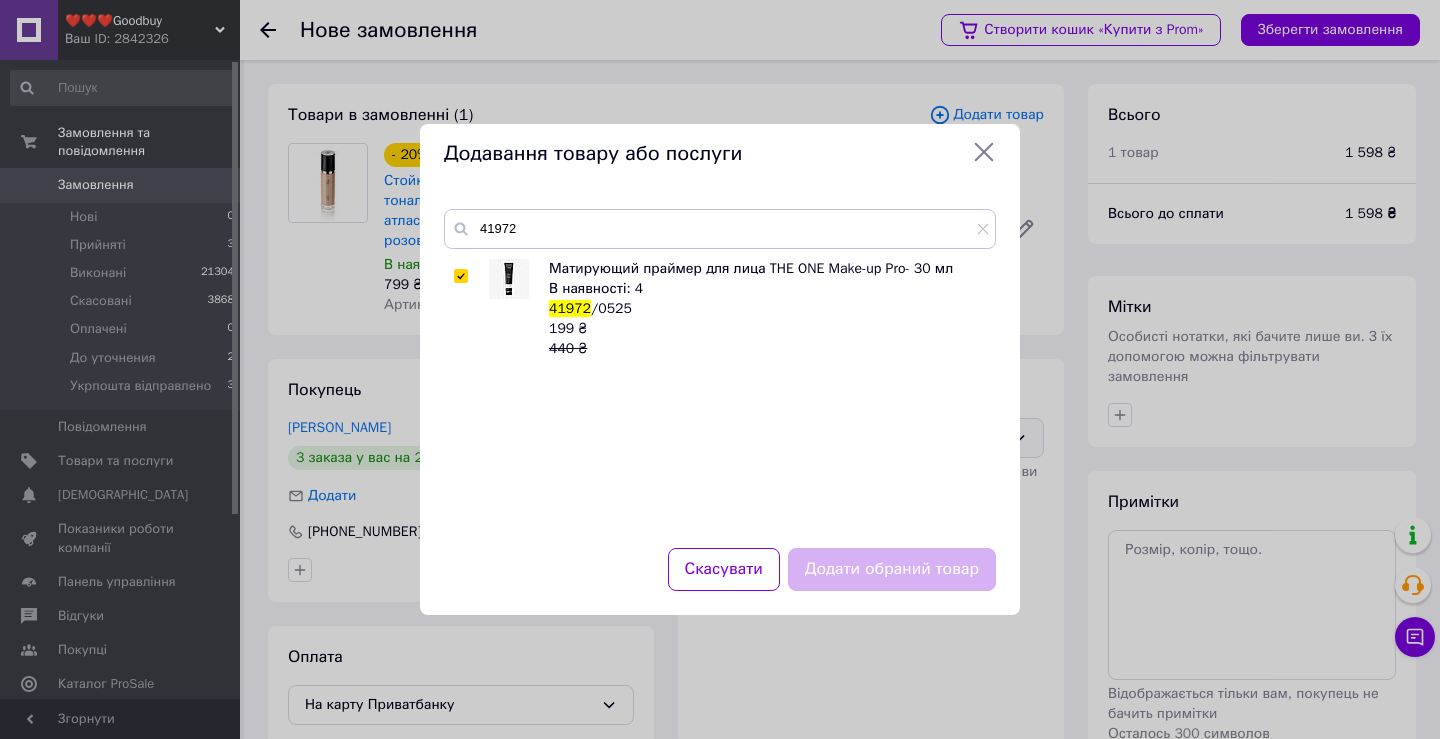 checkbox on "true" 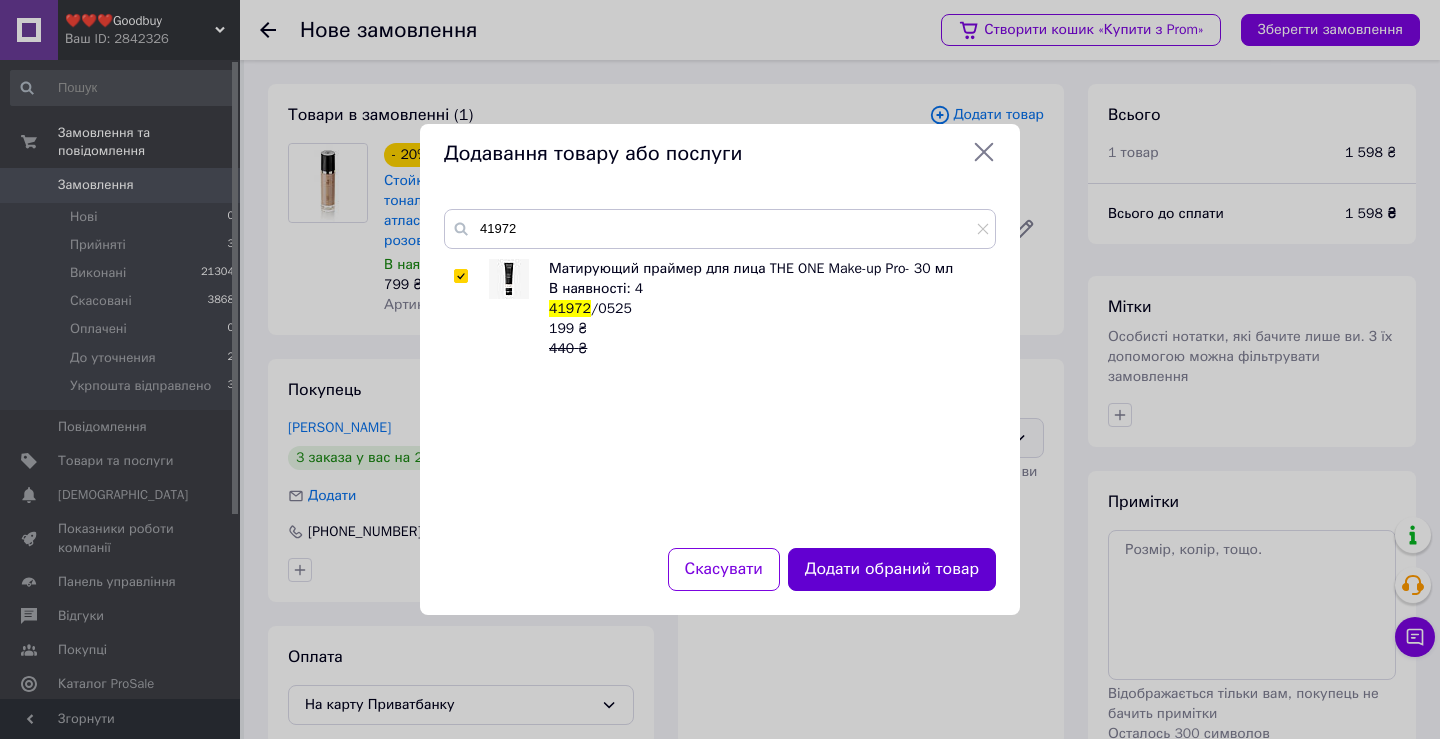 click on "Додати обраний товар" at bounding box center [892, 569] 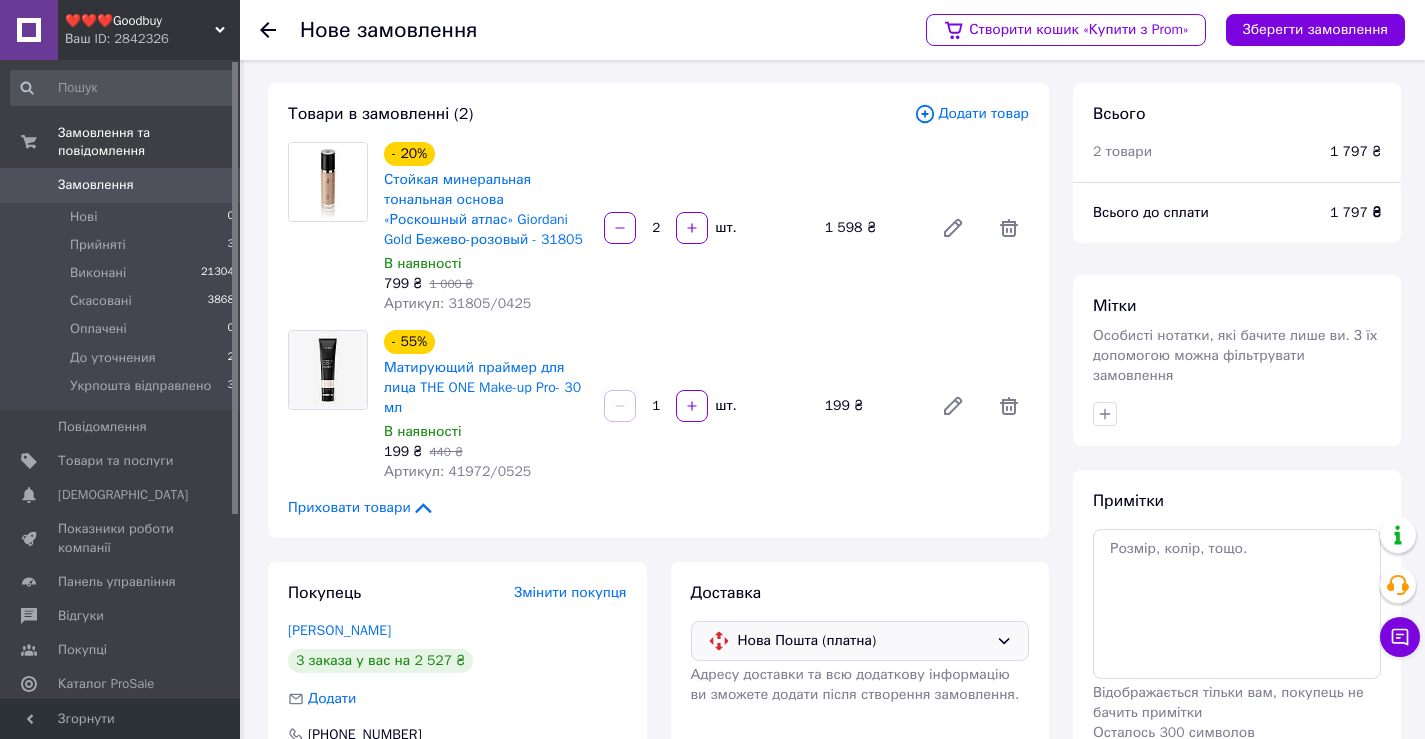 scroll, scrollTop: 0, scrollLeft: 0, axis: both 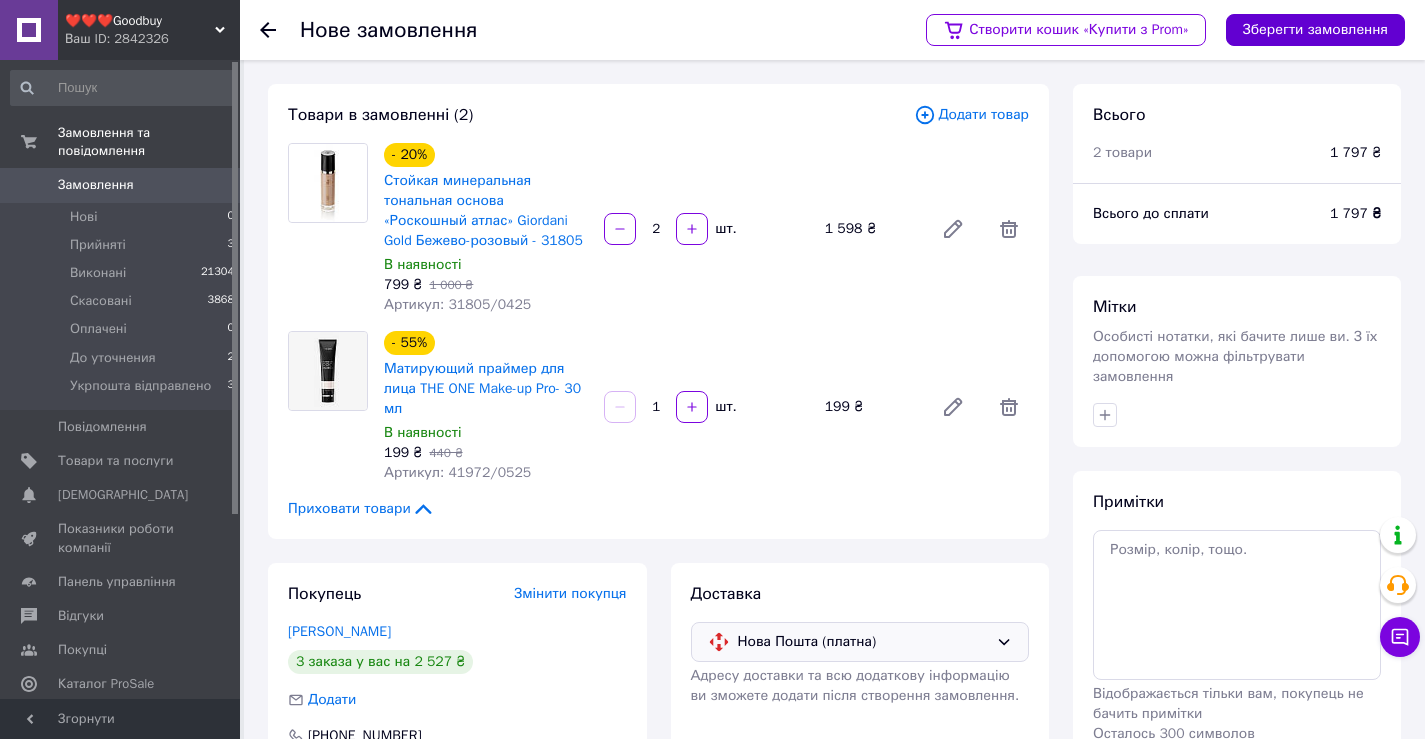 click on "Зберегти замовлення" at bounding box center (1315, 30) 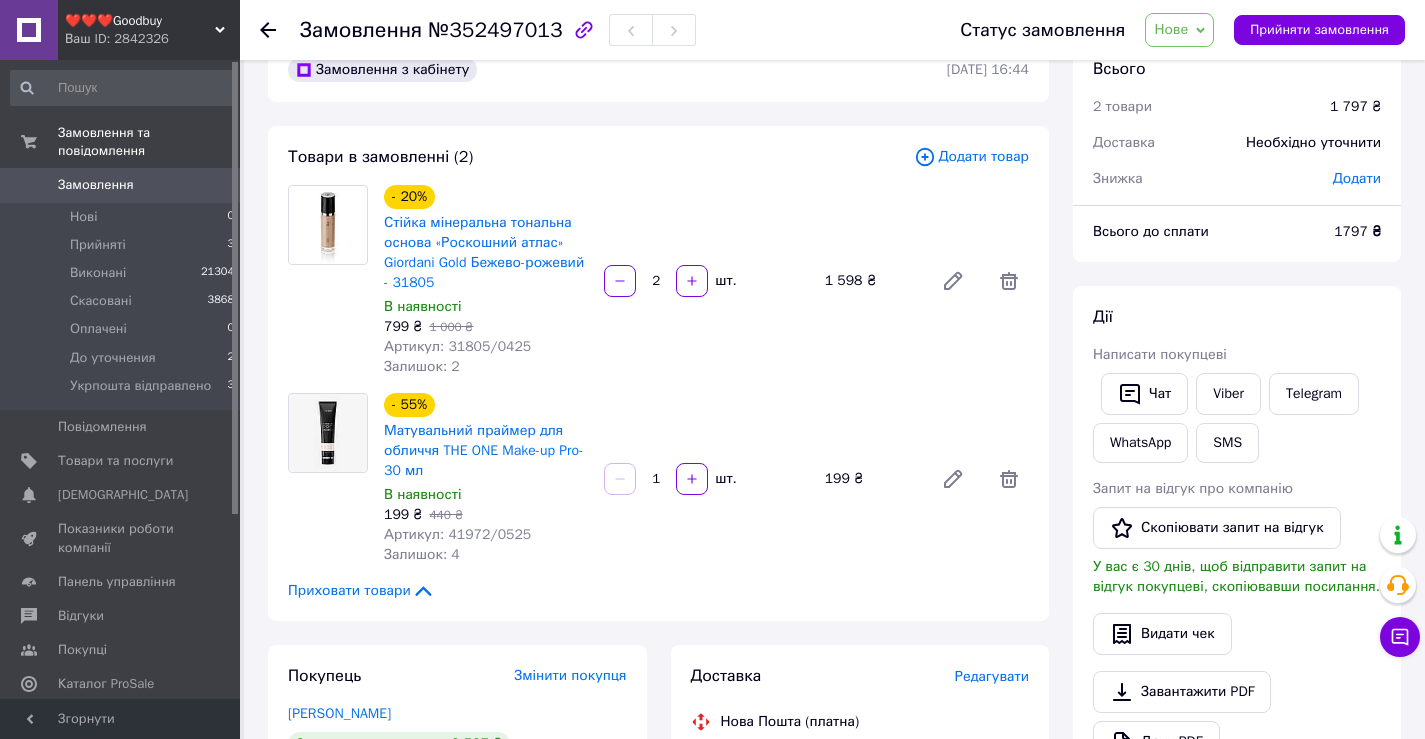 scroll, scrollTop: 0, scrollLeft: 0, axis: both 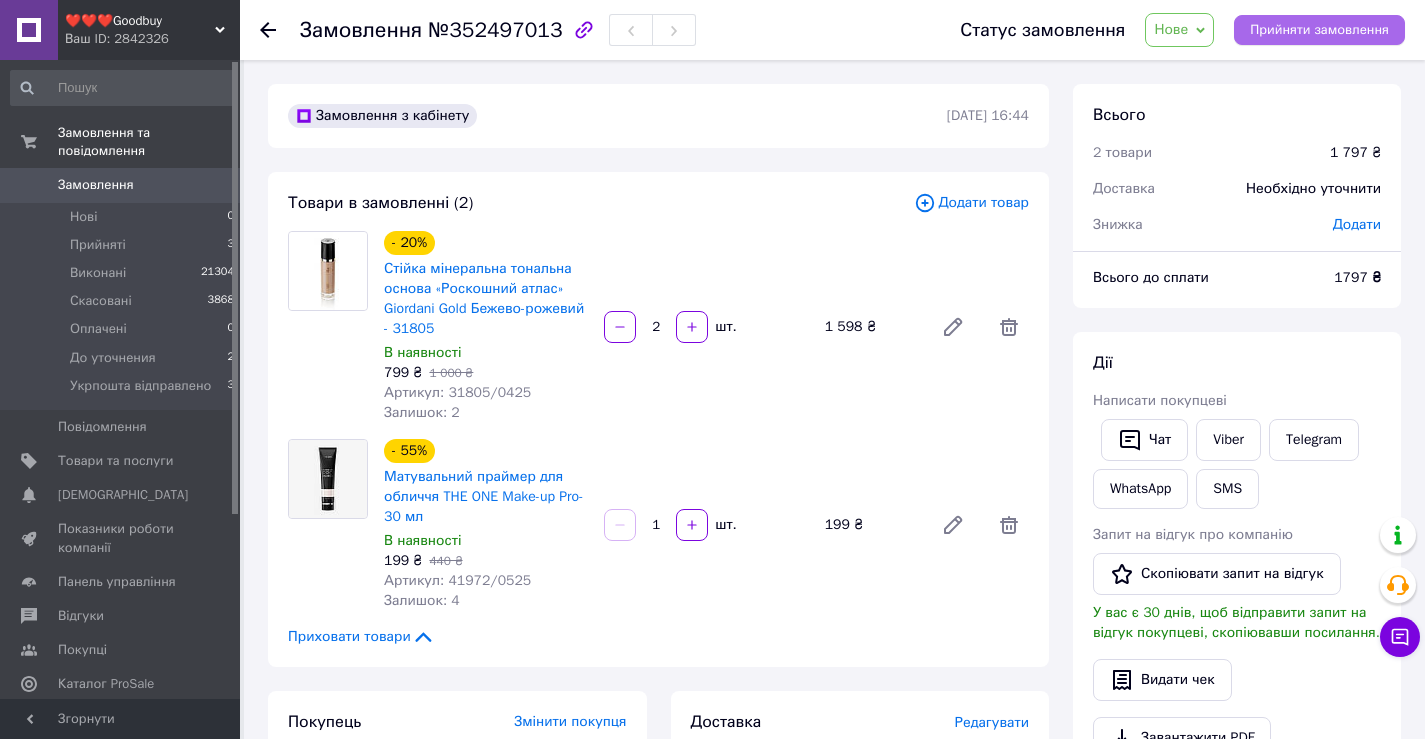click on "Прийняти замовлення" at bounding box center (1319, 30) 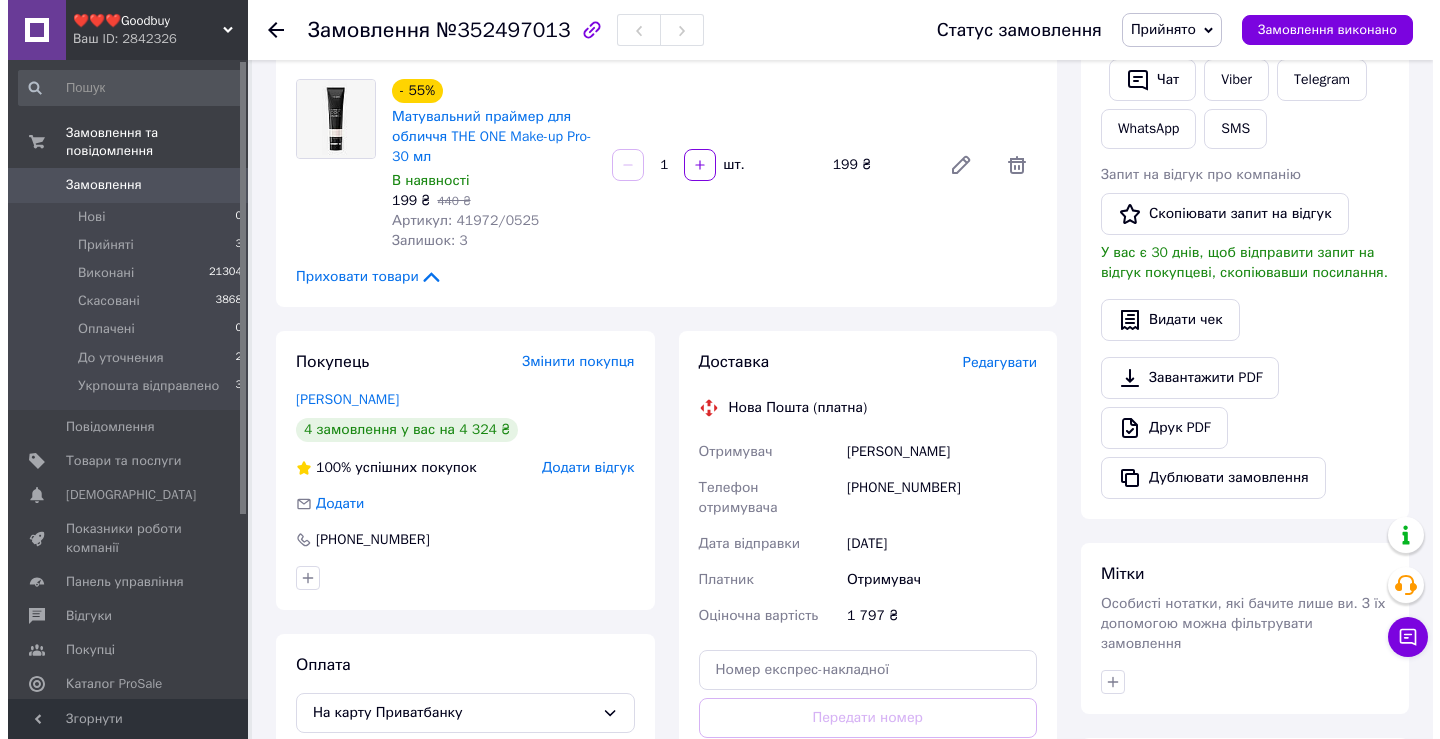 scroll, scrollTop: 400, scrollLeft: 0, axis: vertical 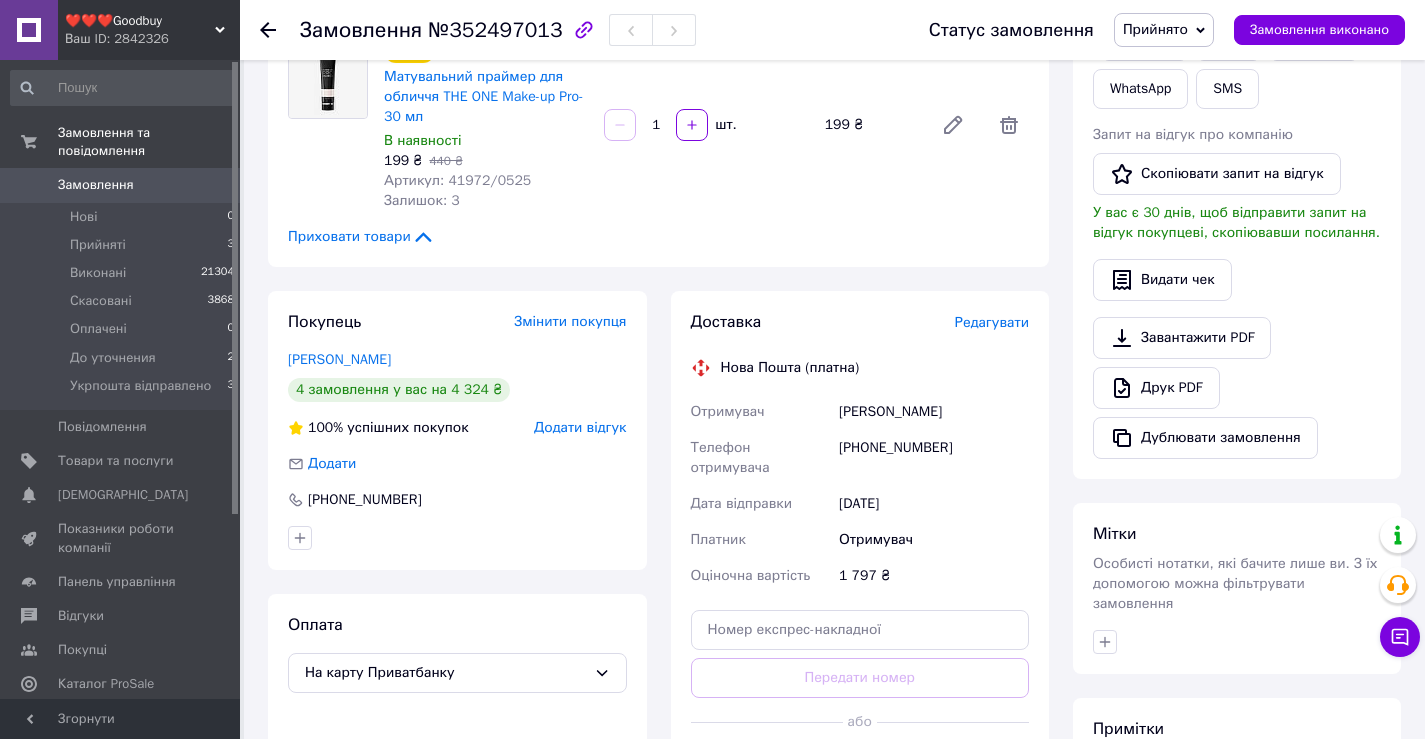 click on "Редагувати" at bounding box center [992, 322] 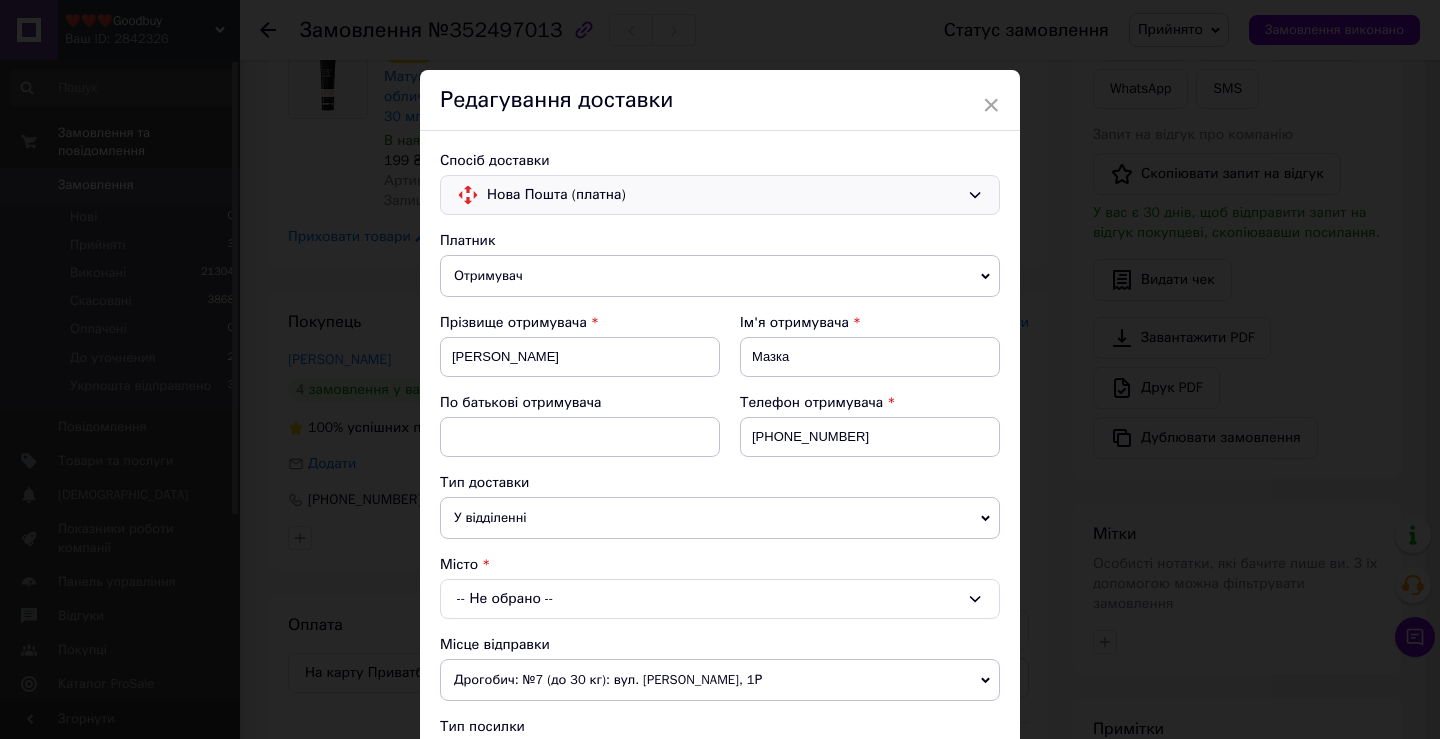 click on "Нова Пошта (платна)" at bounding box center [723, 195] 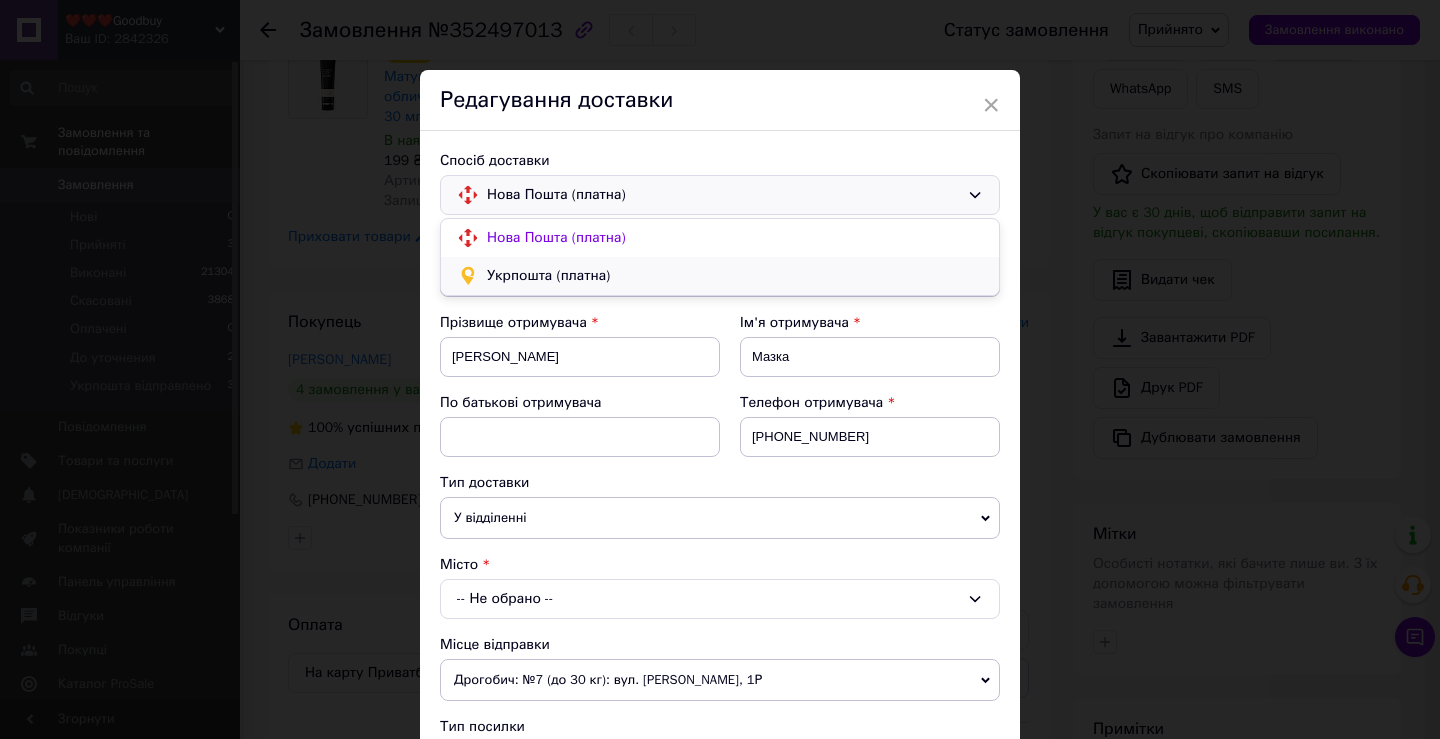 click on "Укрпошта (платна)" at bounding box center [720, 276] 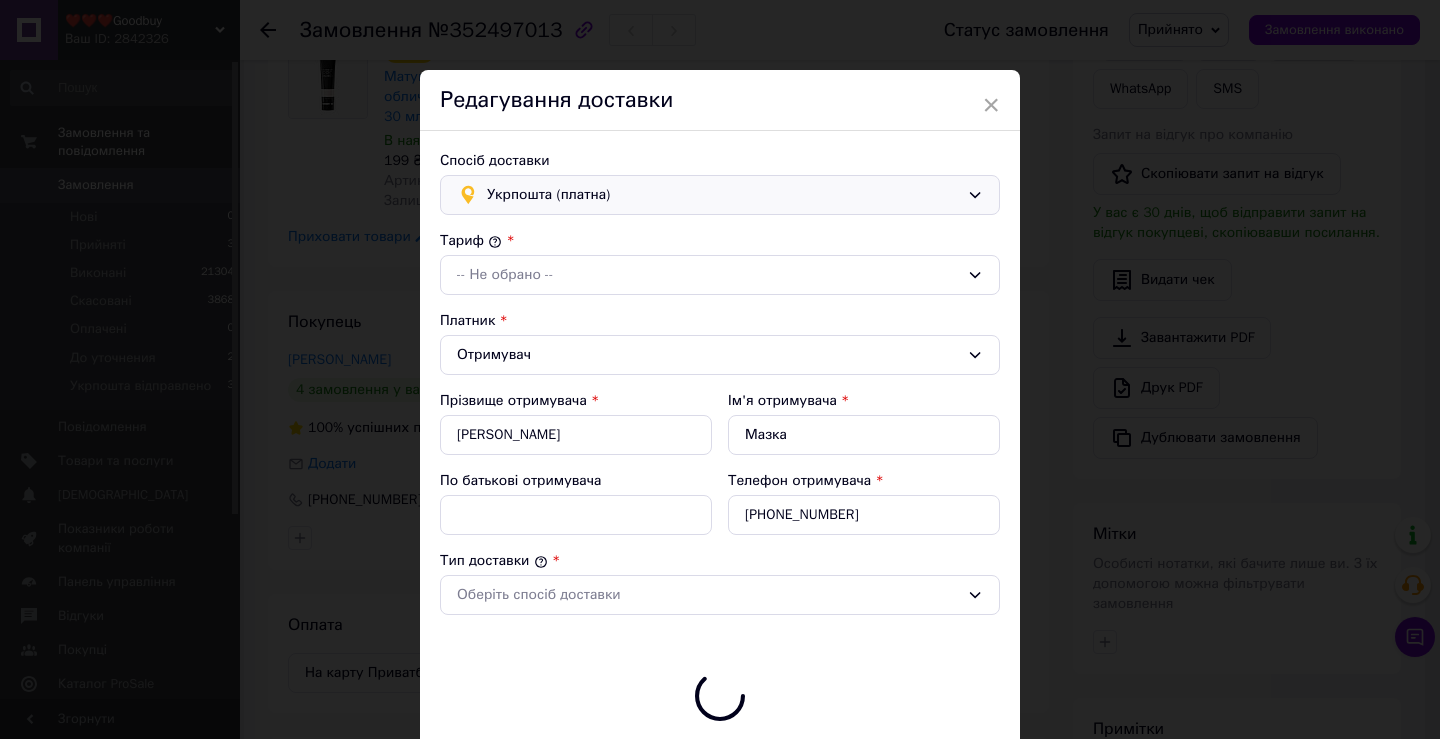 type on "1797" 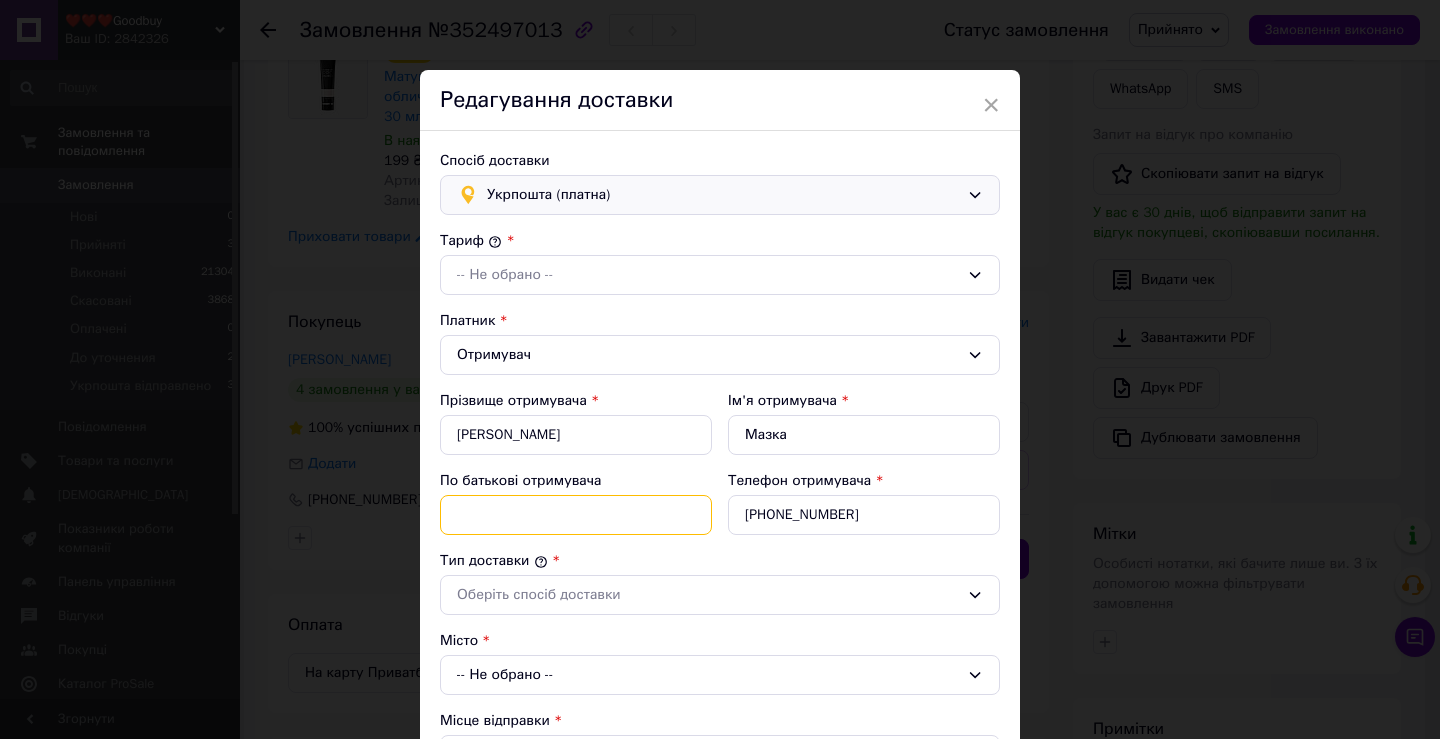 drag, startPoint x: 577, startPoint y: 519, endPoint x: 571, endPoint y: 503, distance: 17.088007 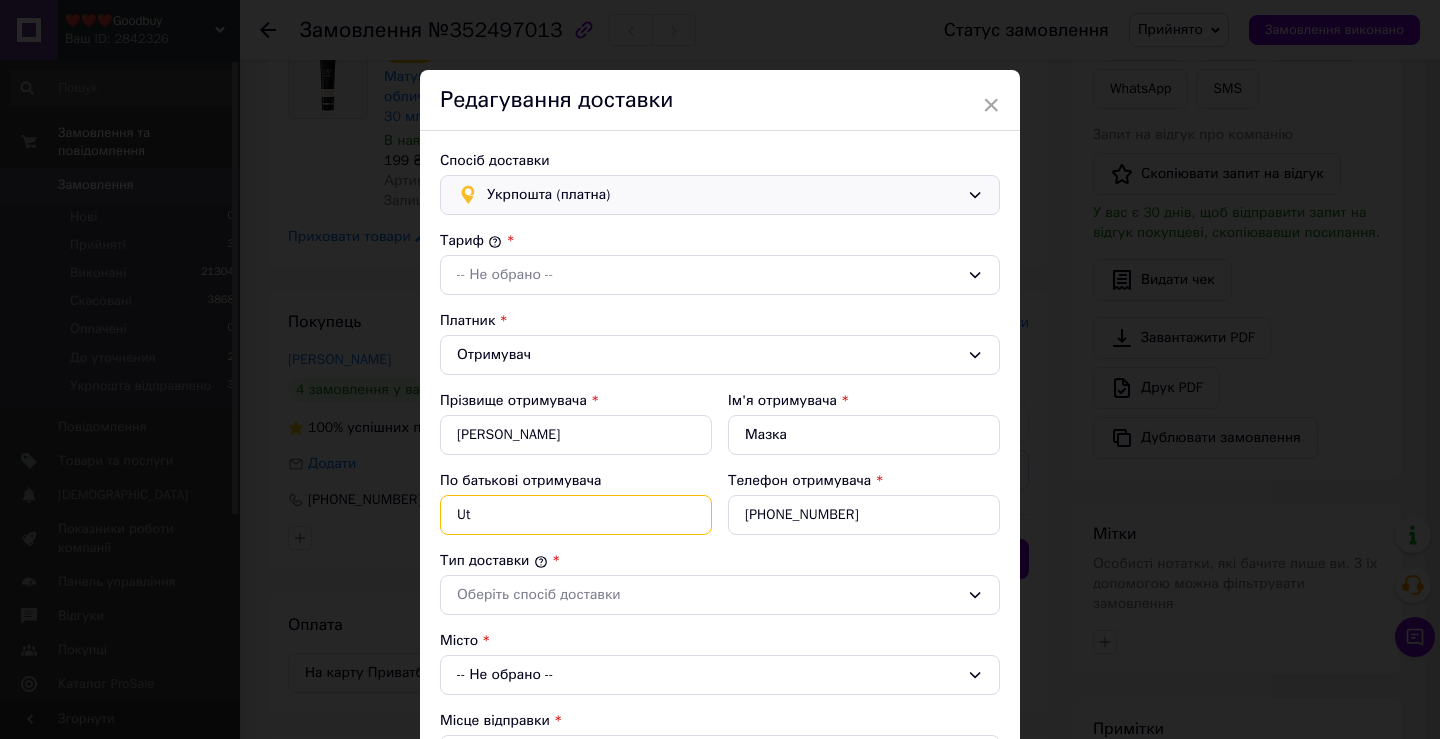type on "U" 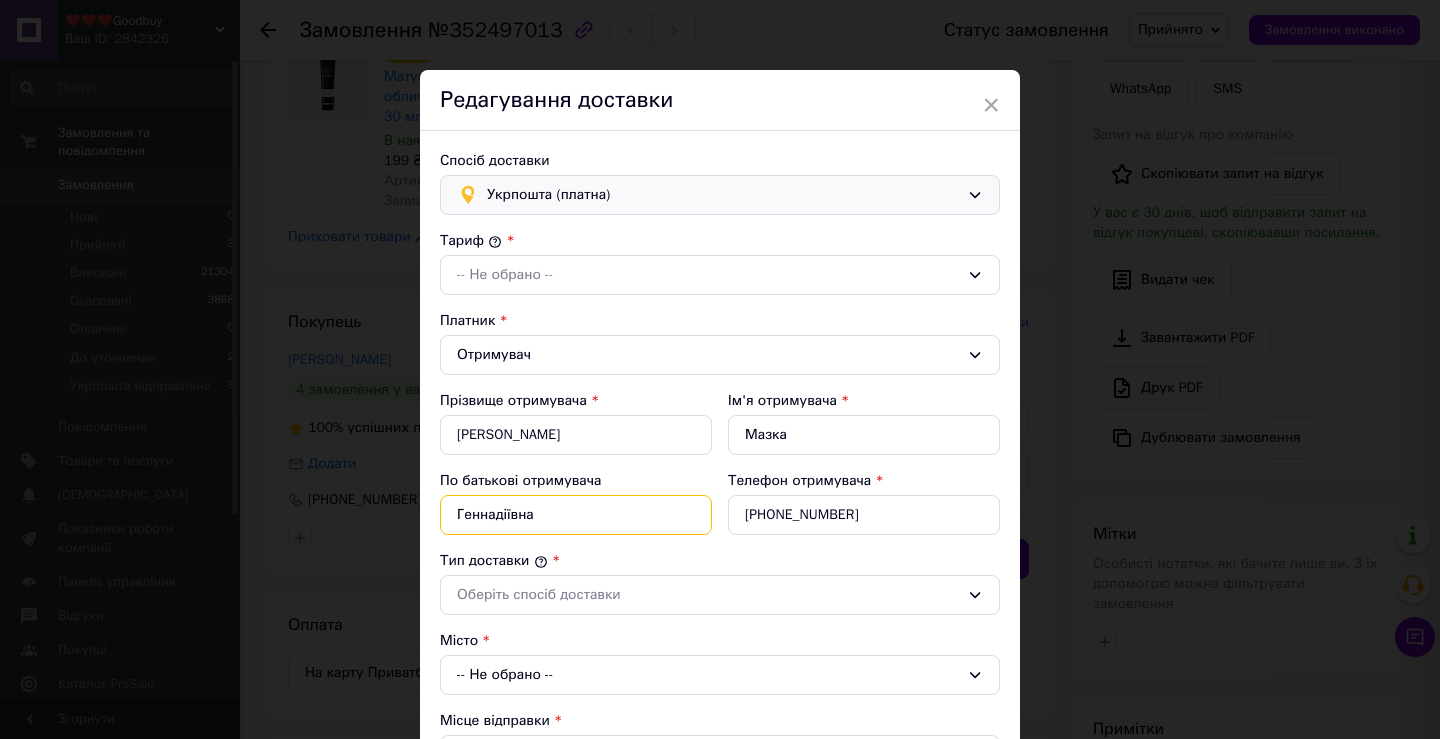 type on "Геннадіївна" 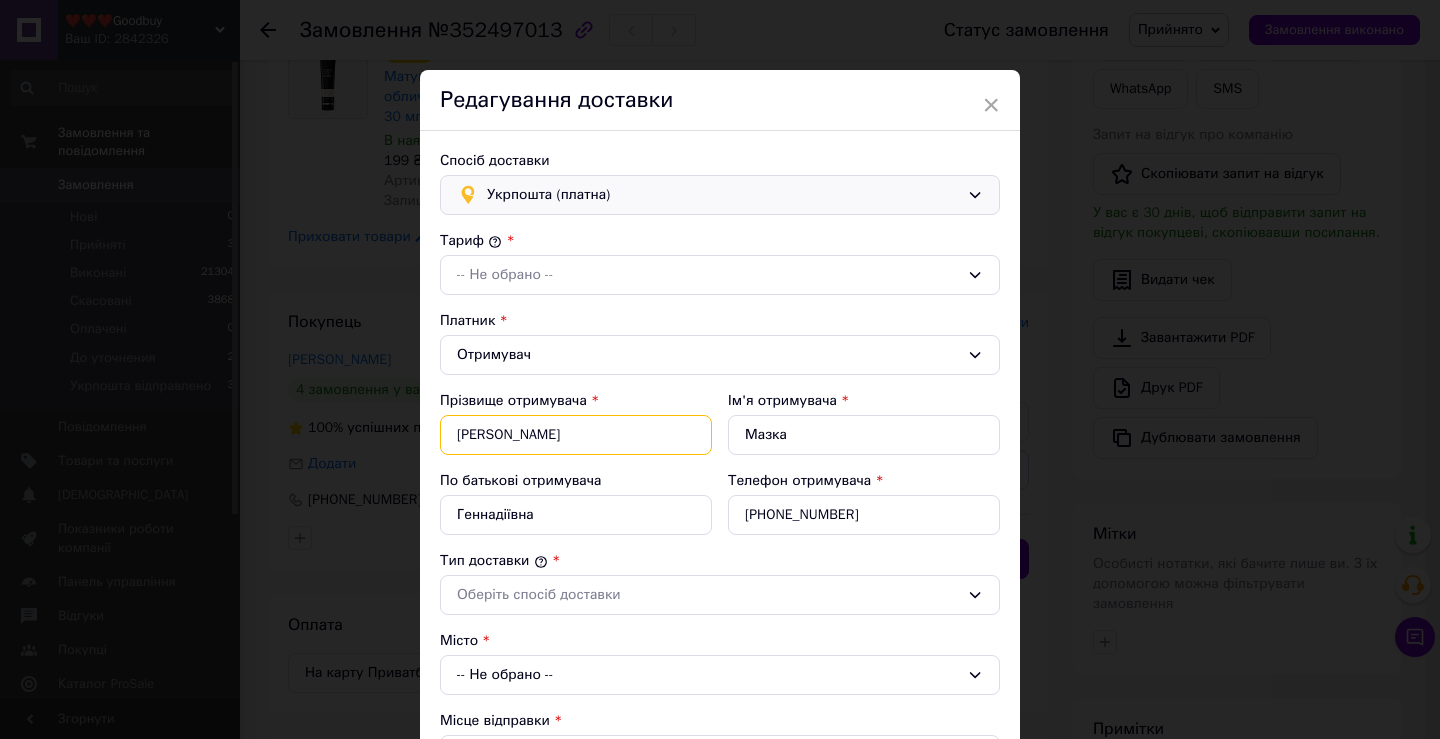click on "[PERSON_NAME]" at bounding box center [576, 435] 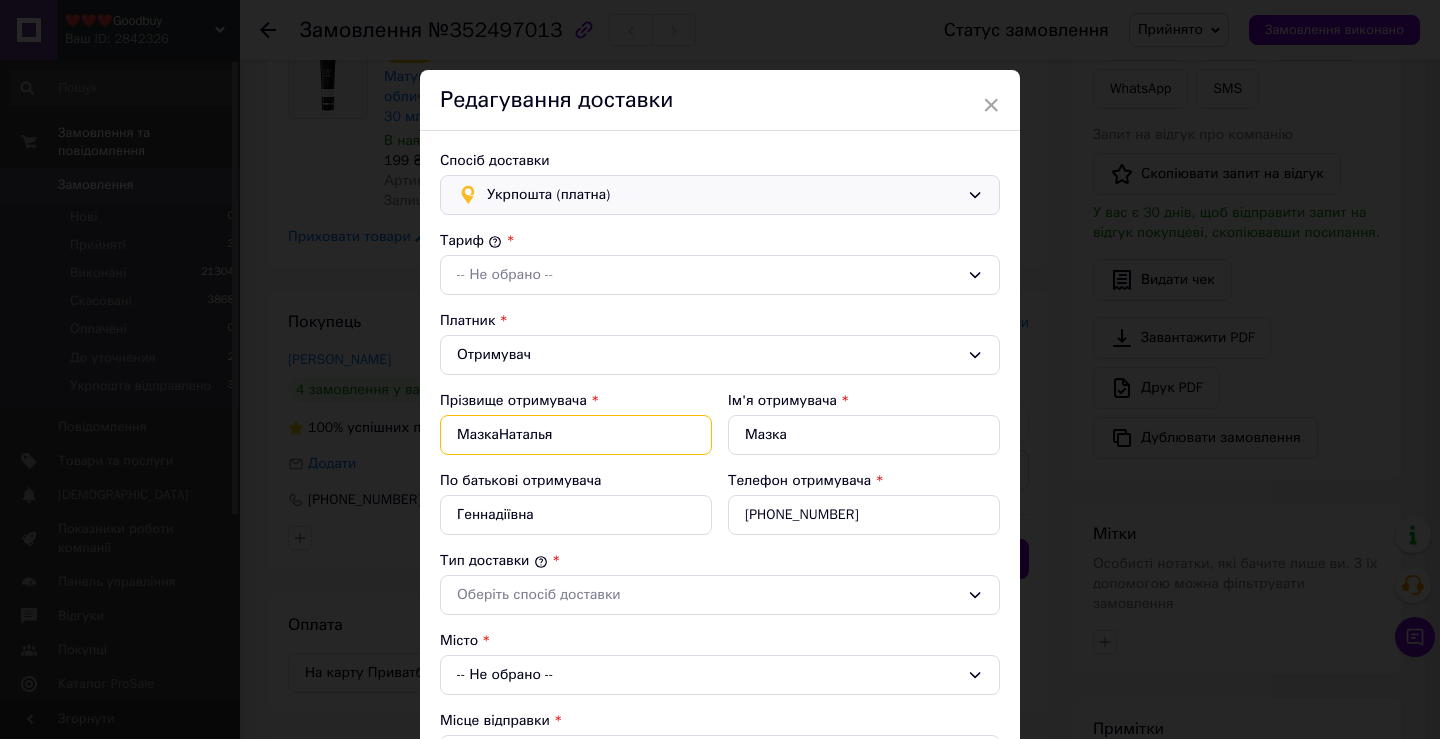 type on "МазкаНаталья" 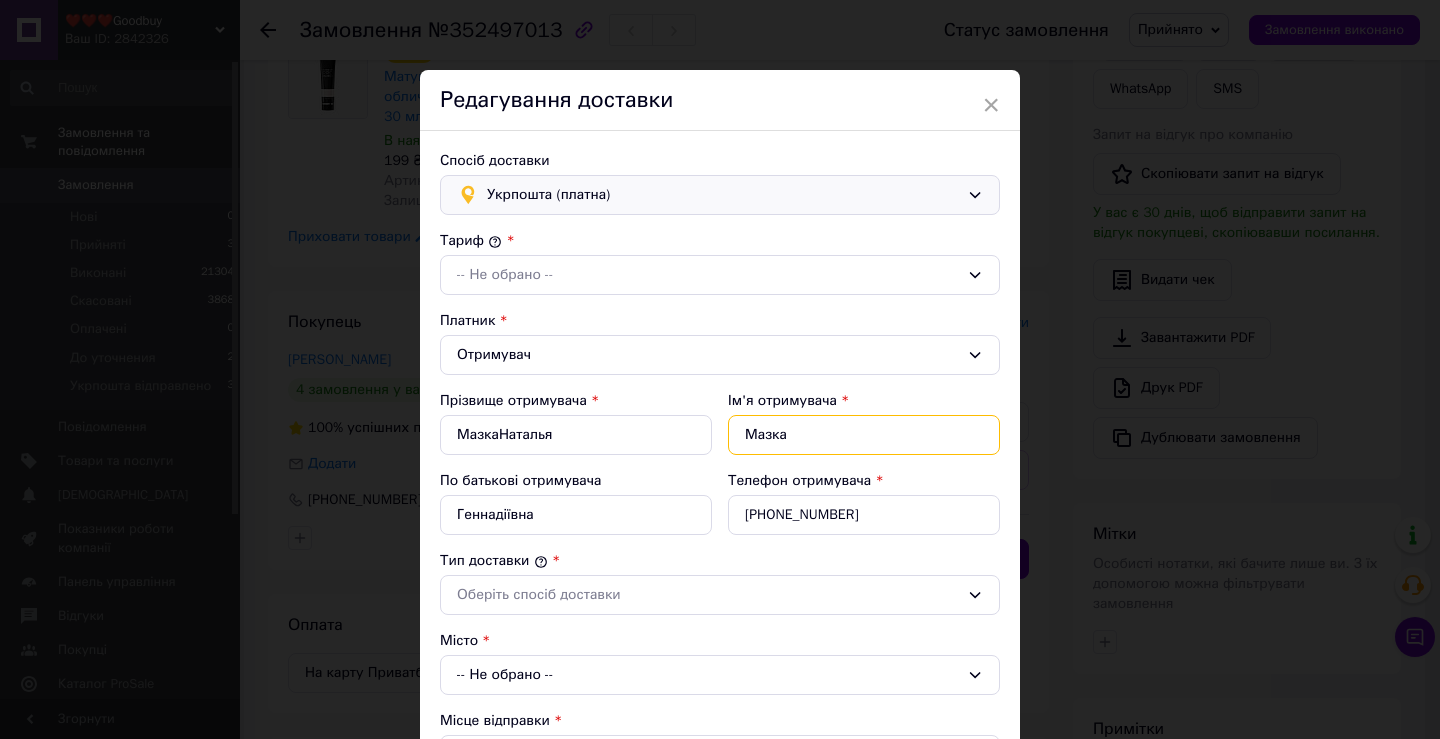 drag, startPoint x: 740, startPoint y: 429, endPoint x: 817, endPoint y: 429, distance: 77 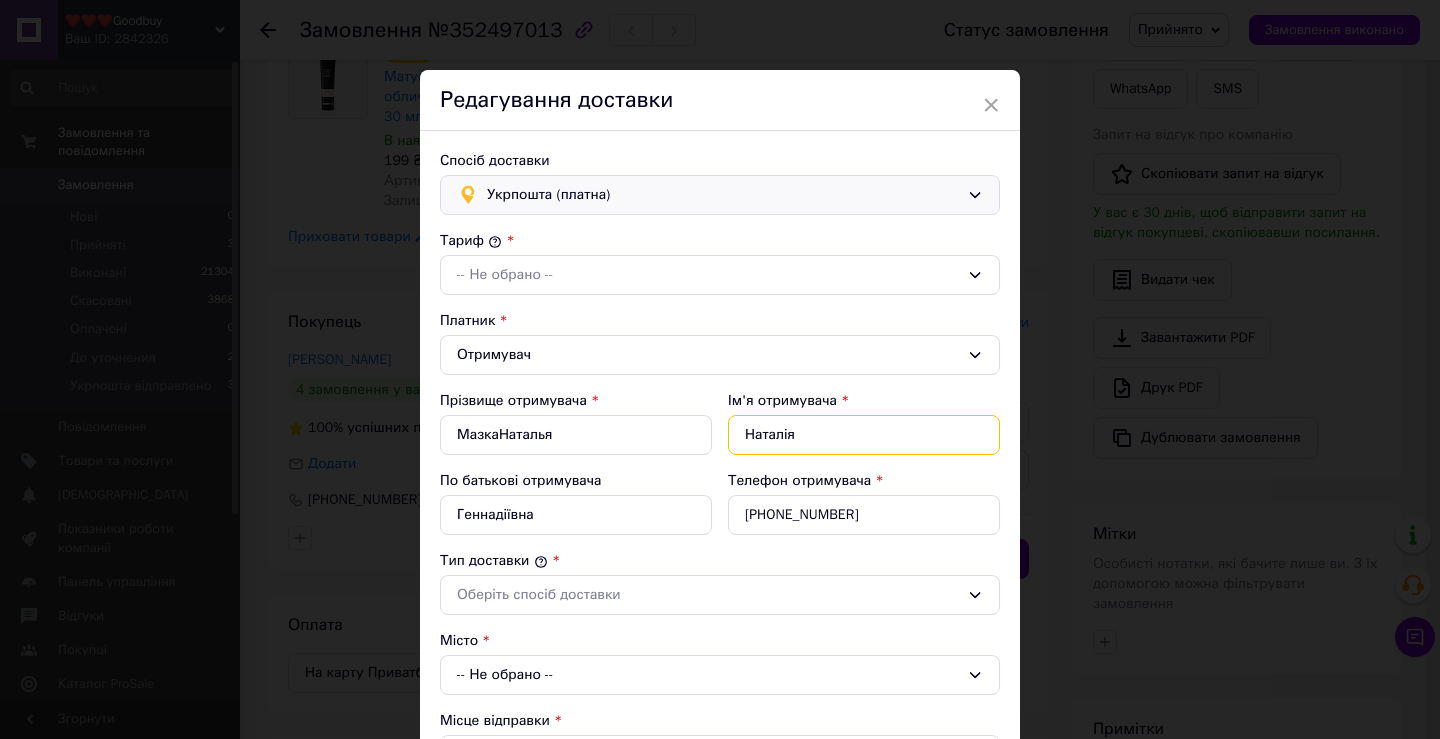 type on "Наталія" 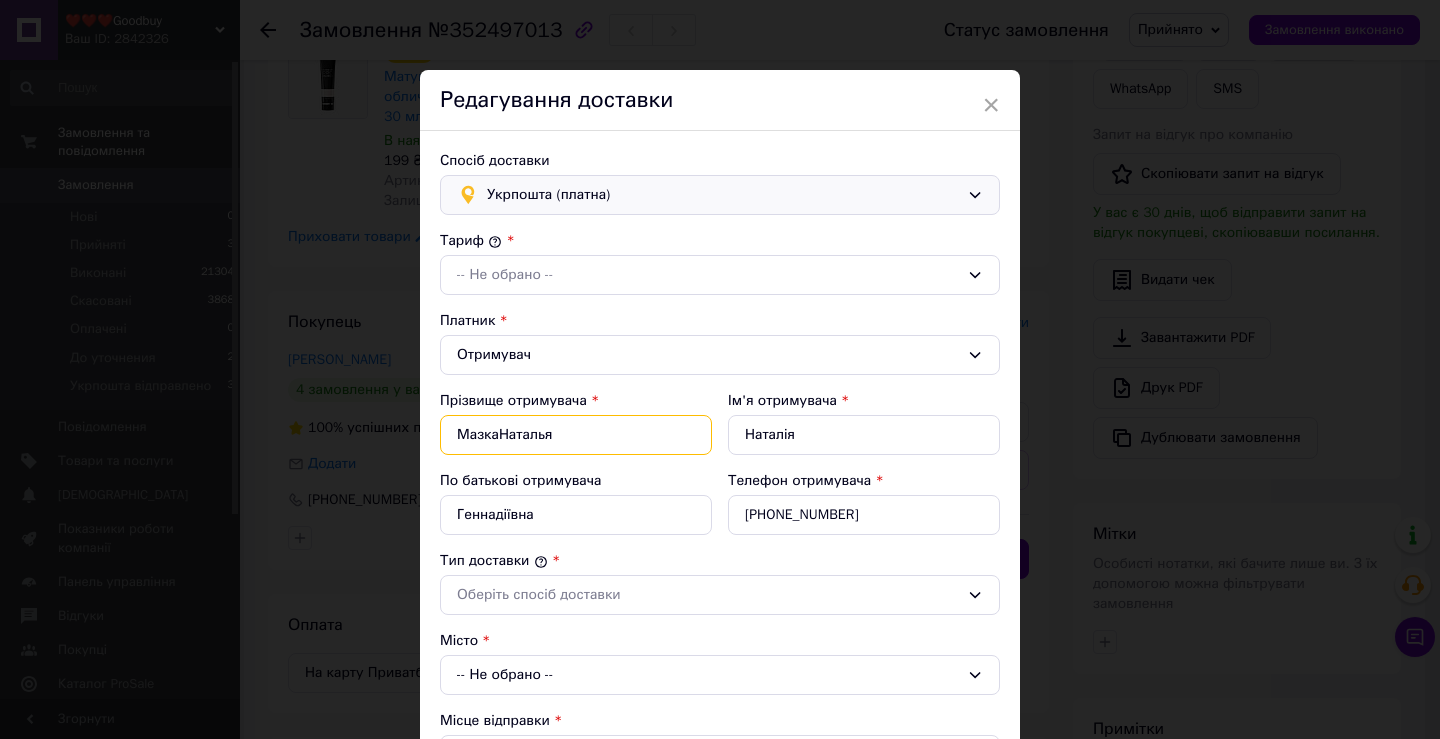 click on "МазкаНаталья" at bounding box center [576, 435] 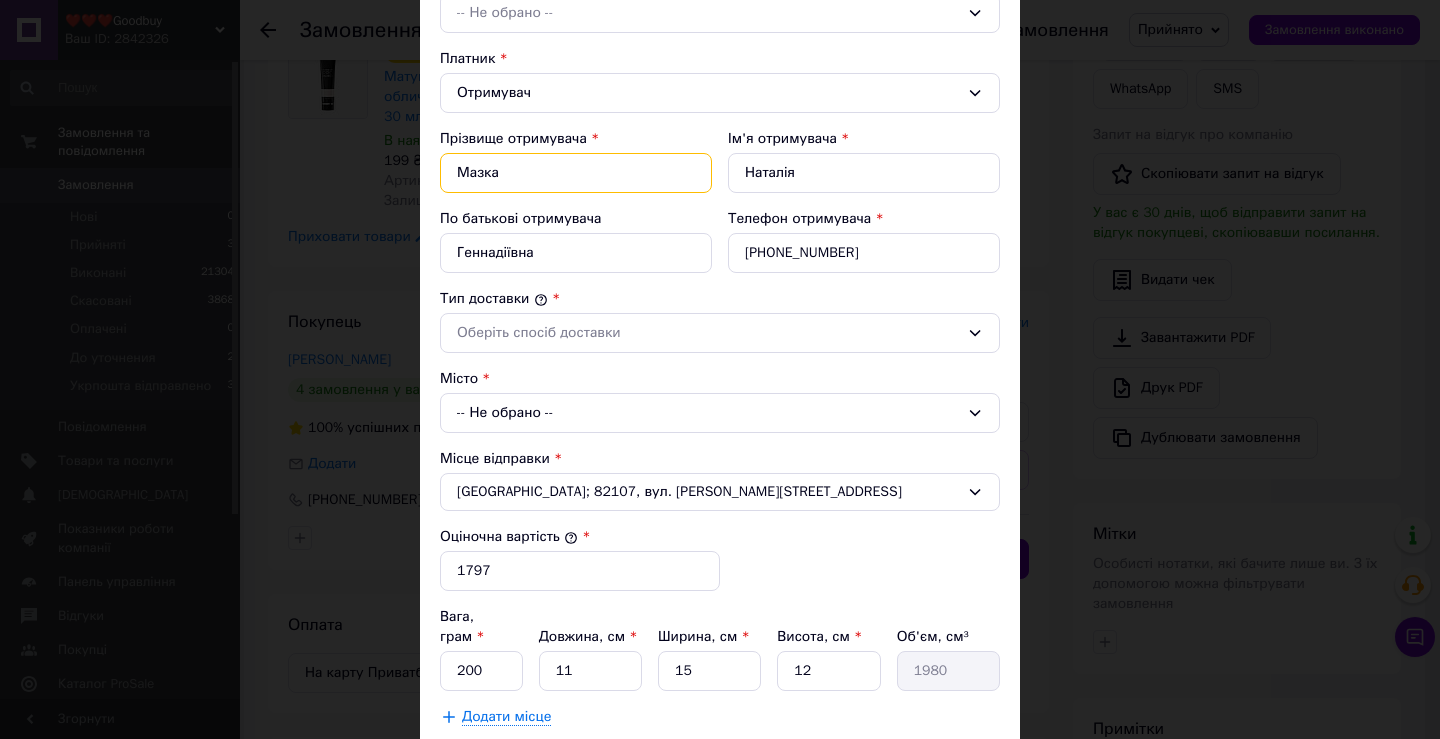scroll, scrollTop: 267, scrollLeft: 0, axis: vertical 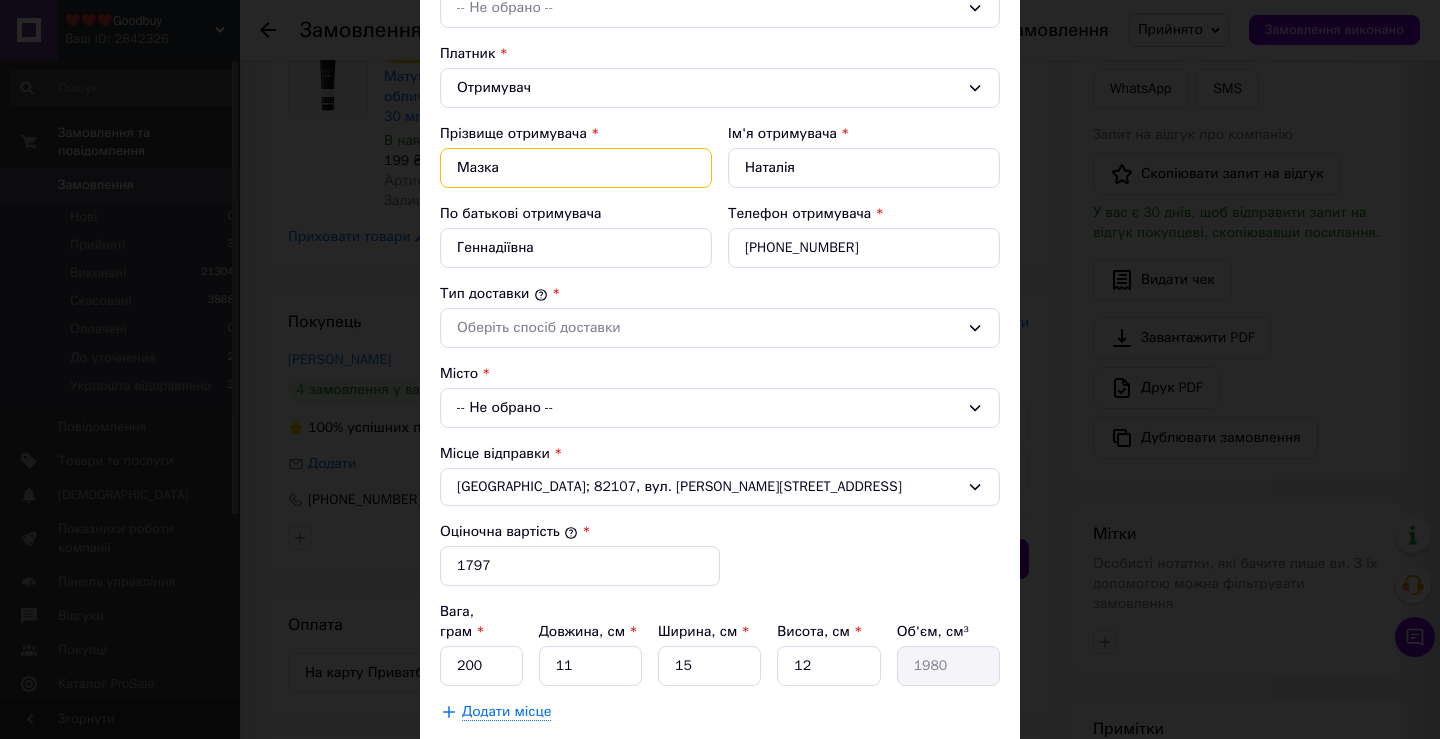 type on "Мазка" 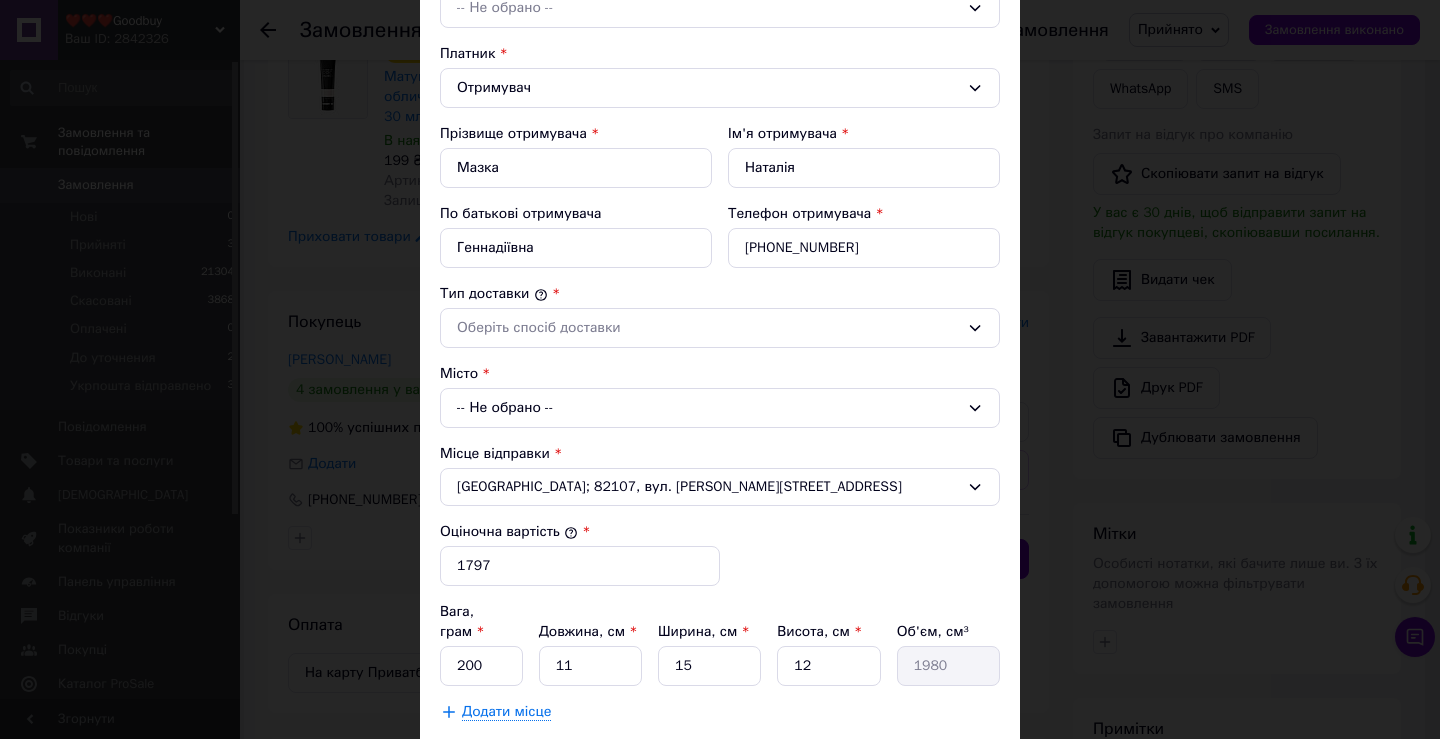 click on "-- Не обрано --" at bounding box center (720, 408) 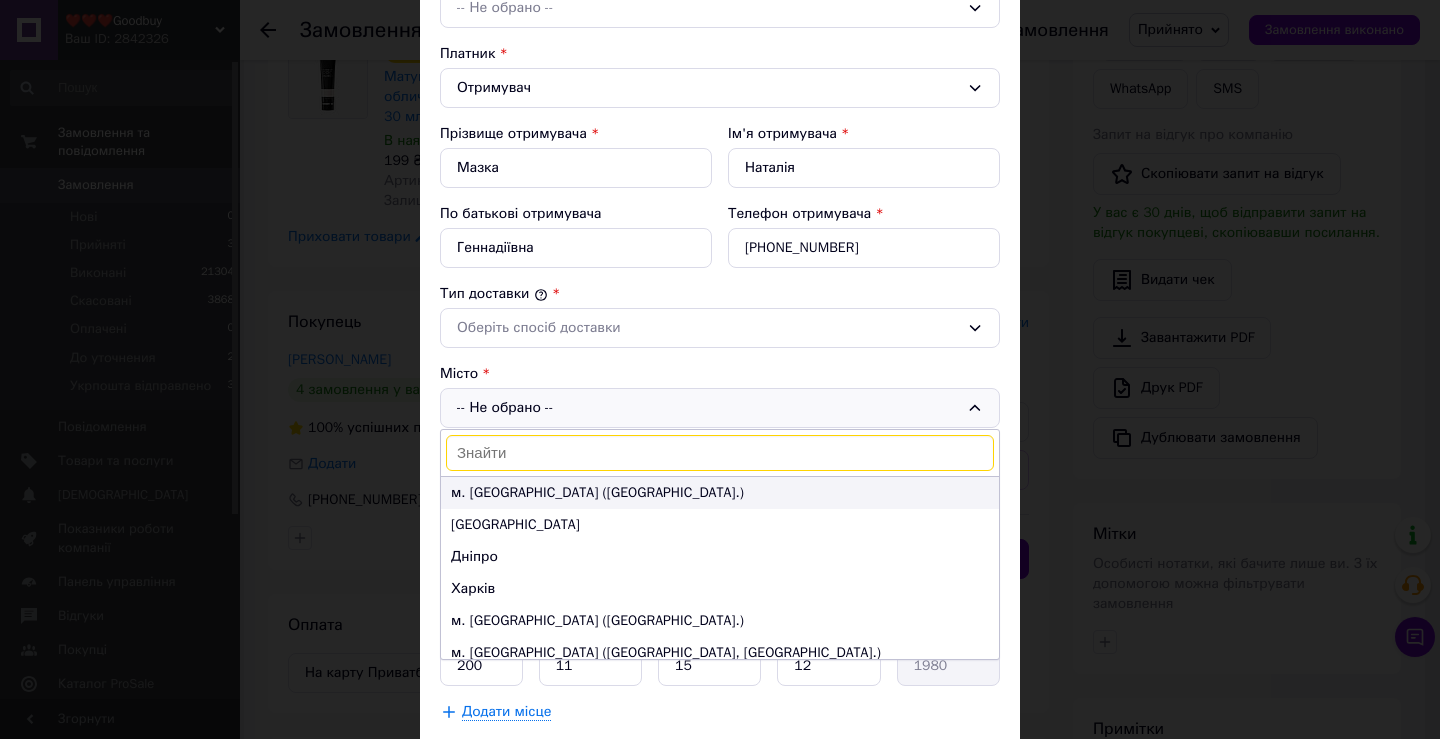 click on "м. [GEOGRAPHIC_DATA] ([GEOGRAPHIC_DATA].)" at bounding box center [720, 493] 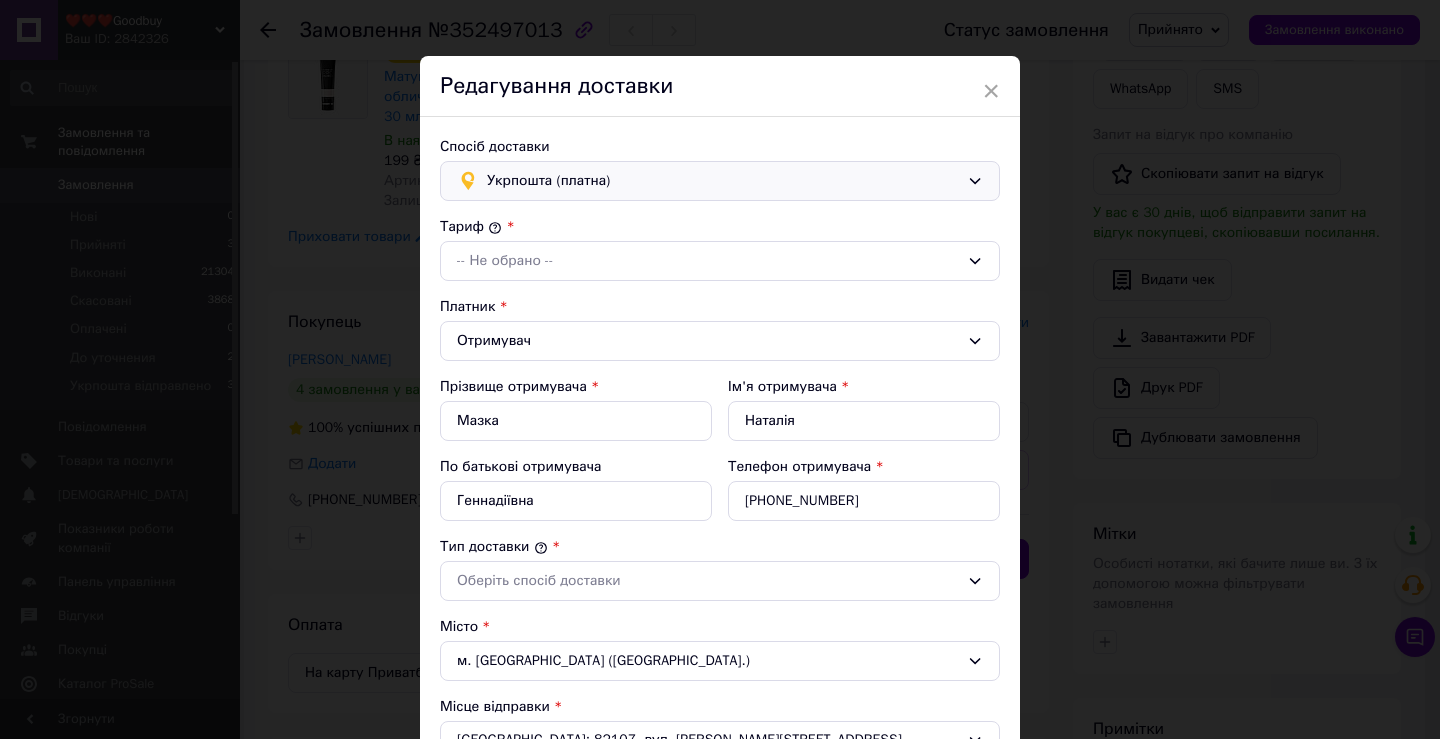 scroll, scrollTop: 0, scrollLeft: 0, axis: both 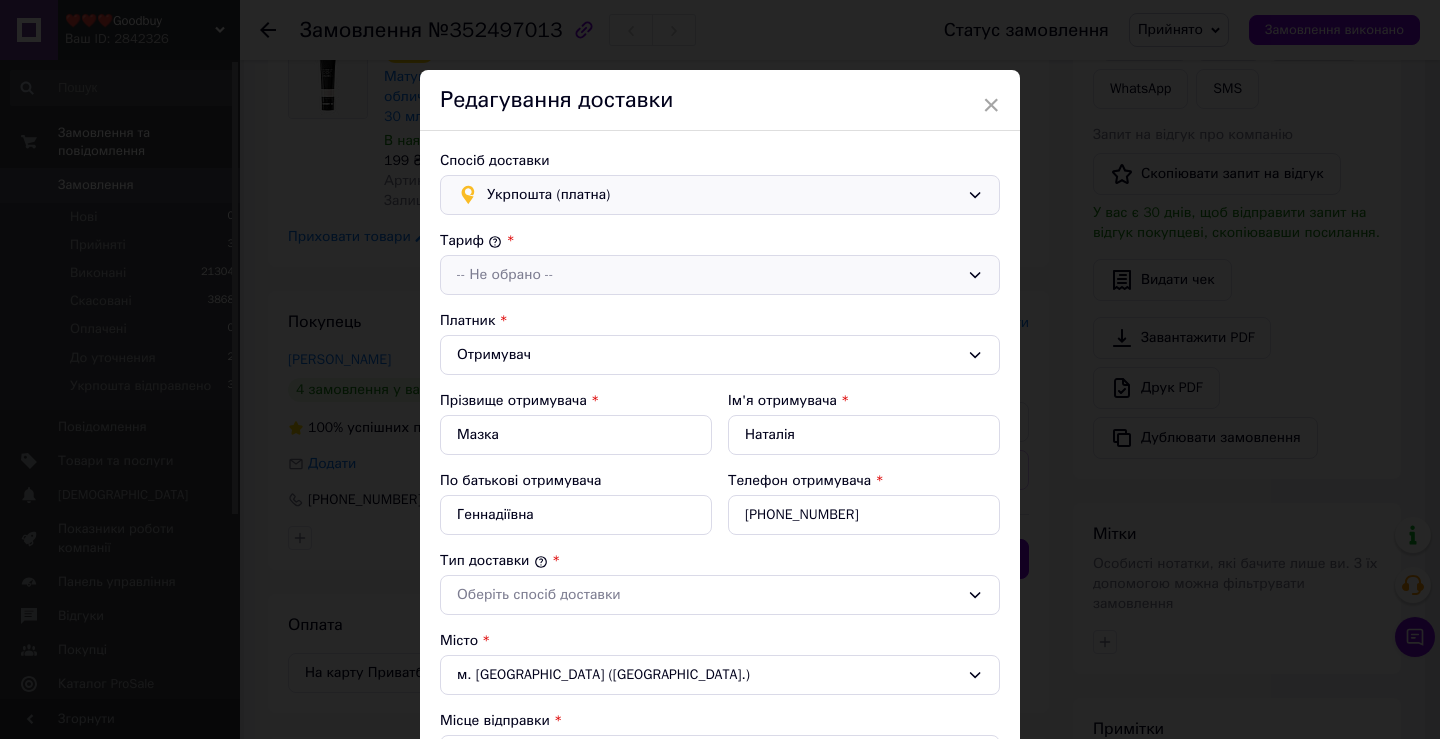 click on "-- Не обрано --" at bounding box center [708, 275] 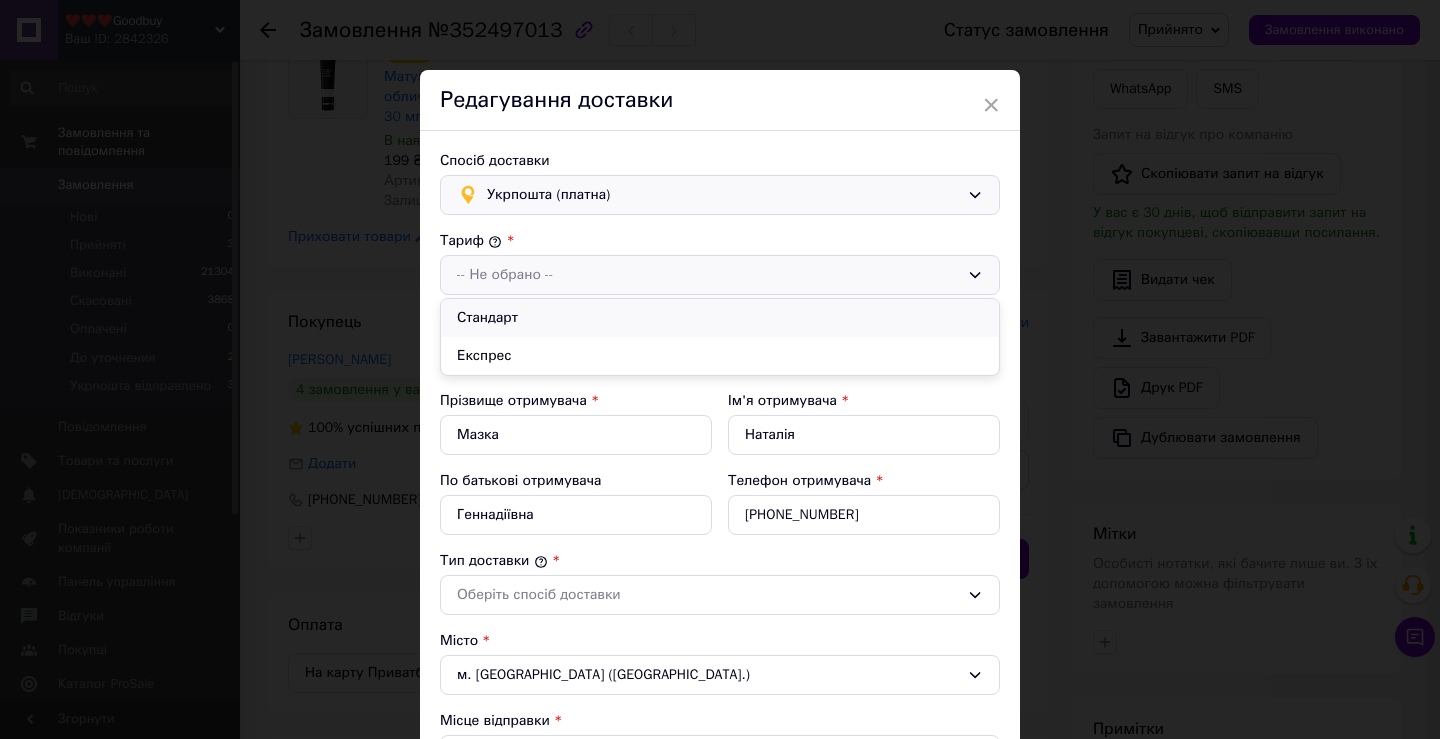 click on "Стандарт" at bounding box center (720, 318) 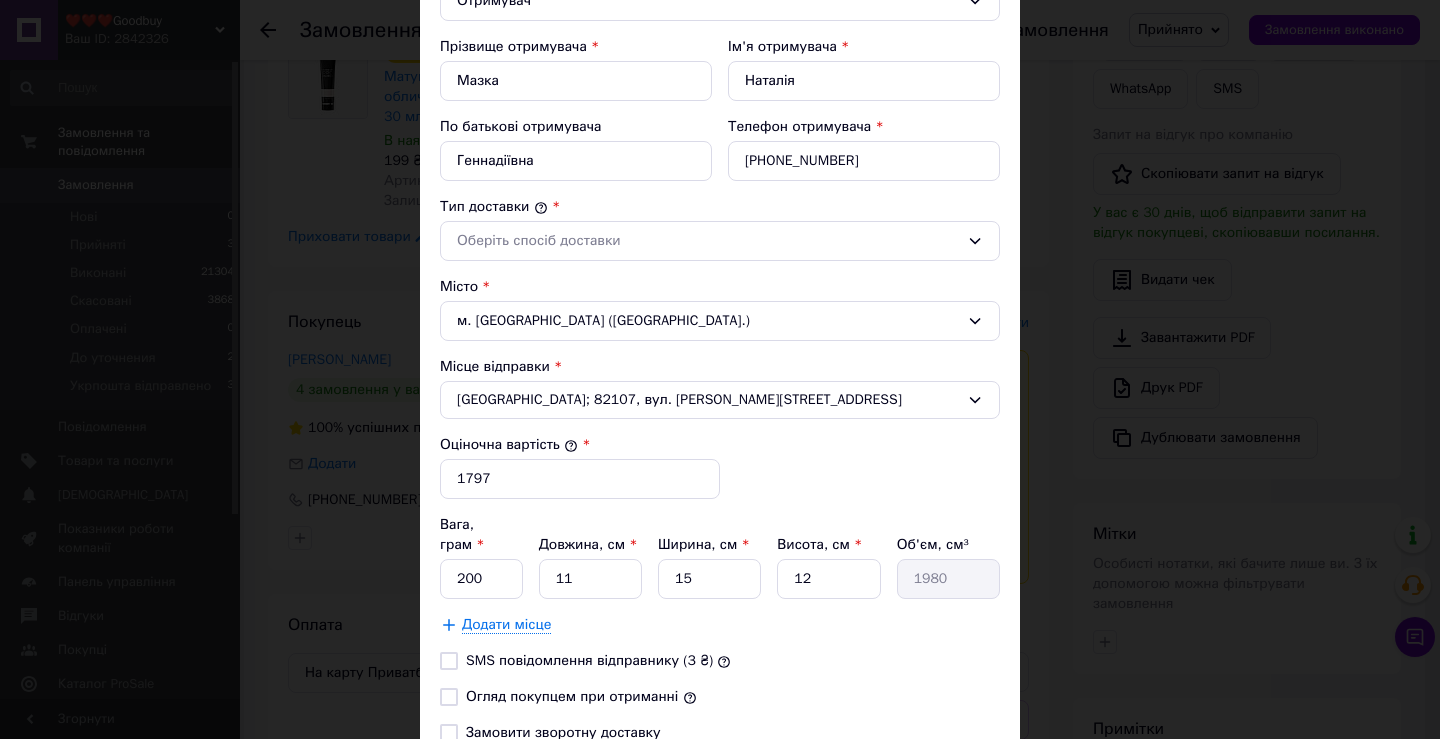 scroll, scrollTop: 400, scrollLeft: 0, axis: vertical 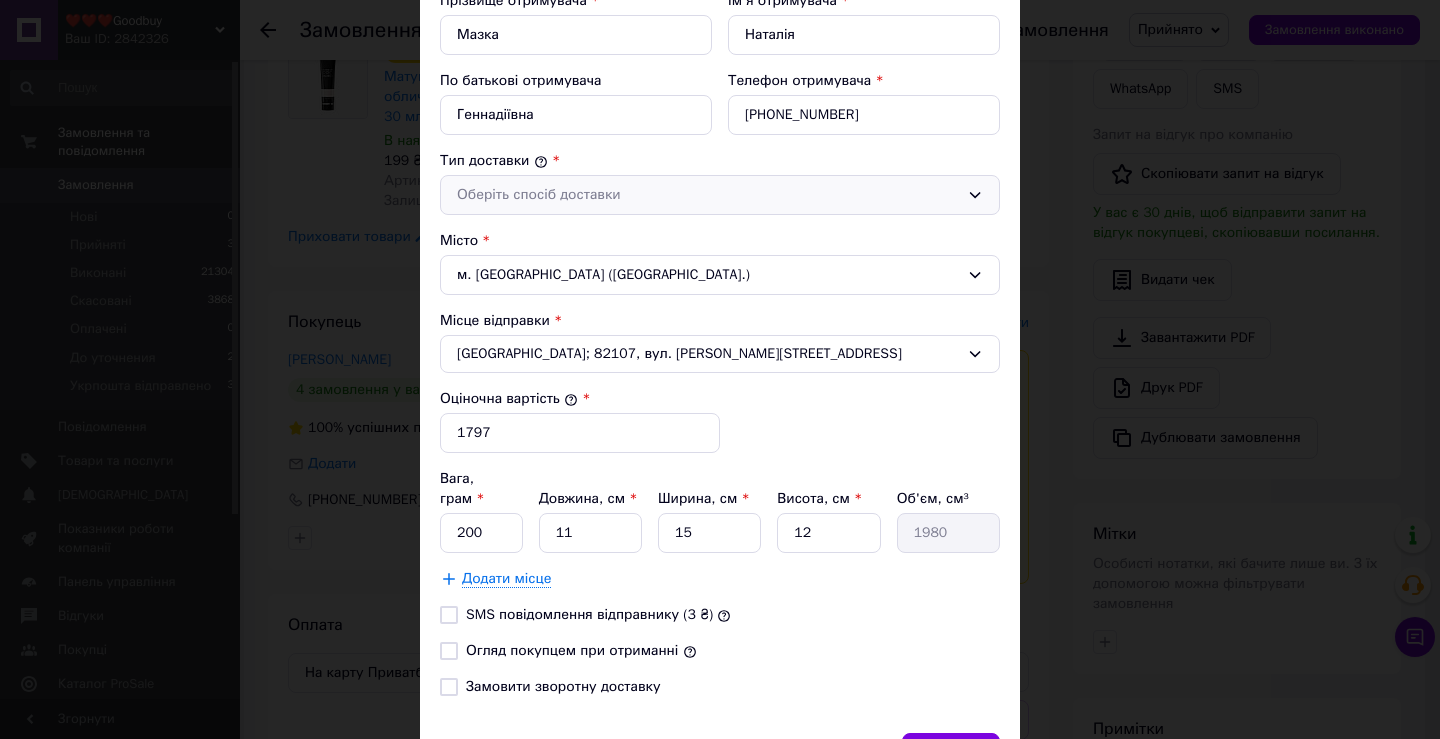 click on "Оберіть спосіб доставки" at bounding box center (708, 195) 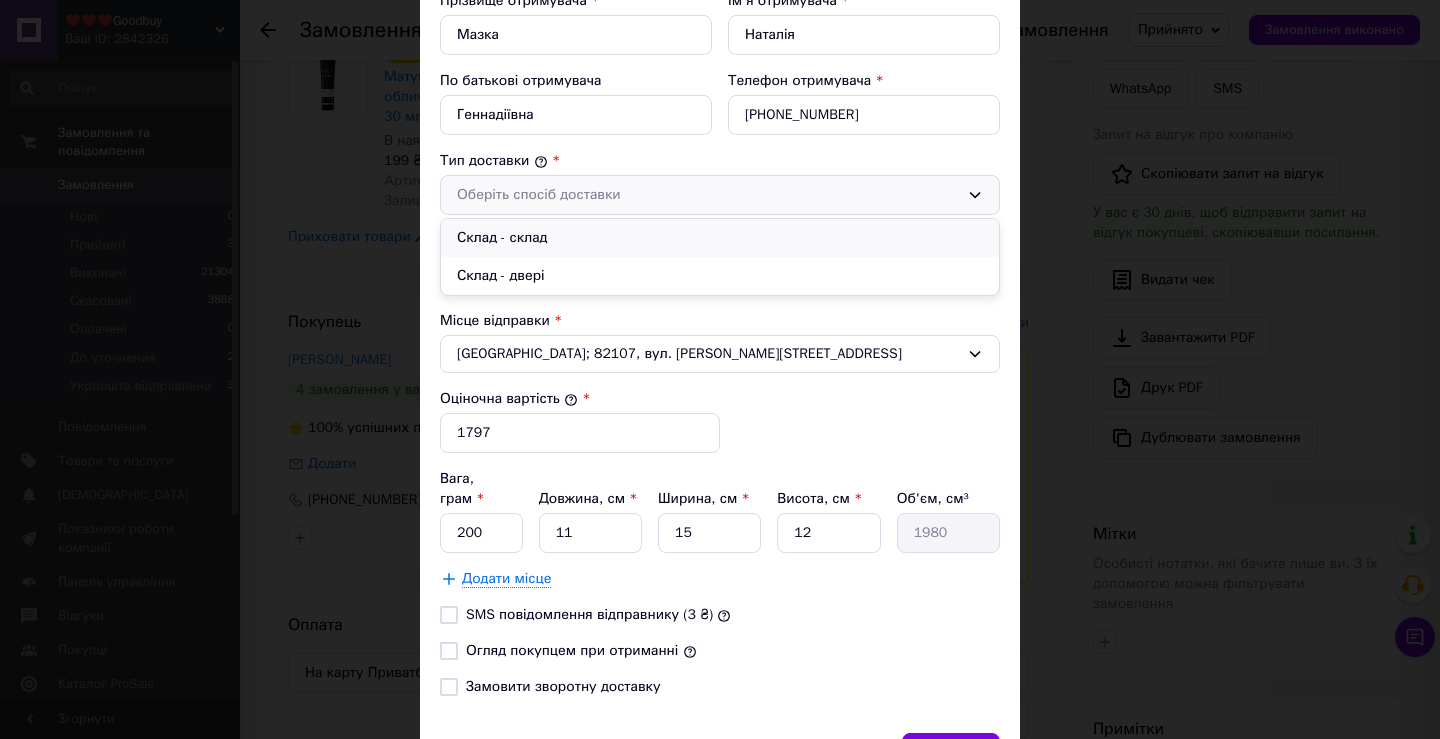 click on "Склад - склад" at bounding box center (720, 238) 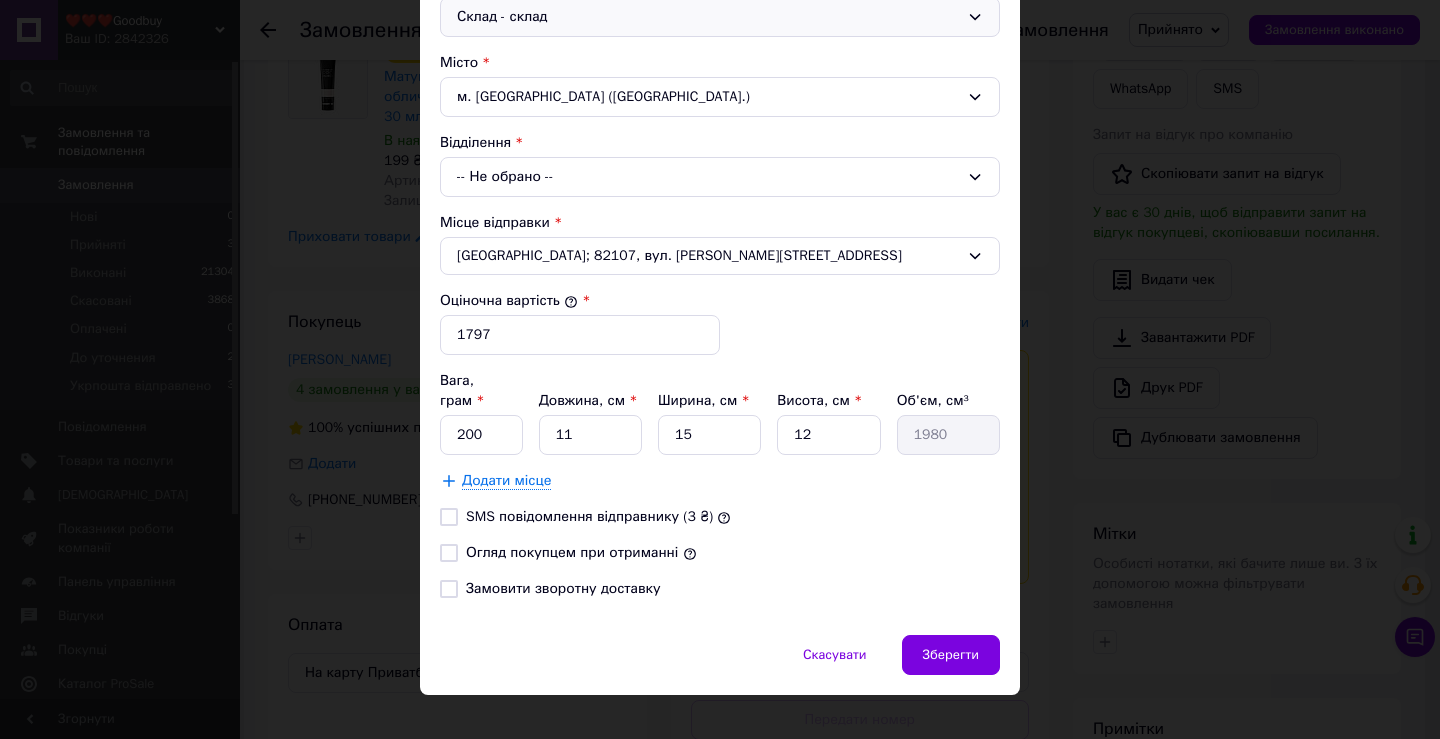 scroll, scrollTop: 584, scrollLeft: 0, axis: vertical 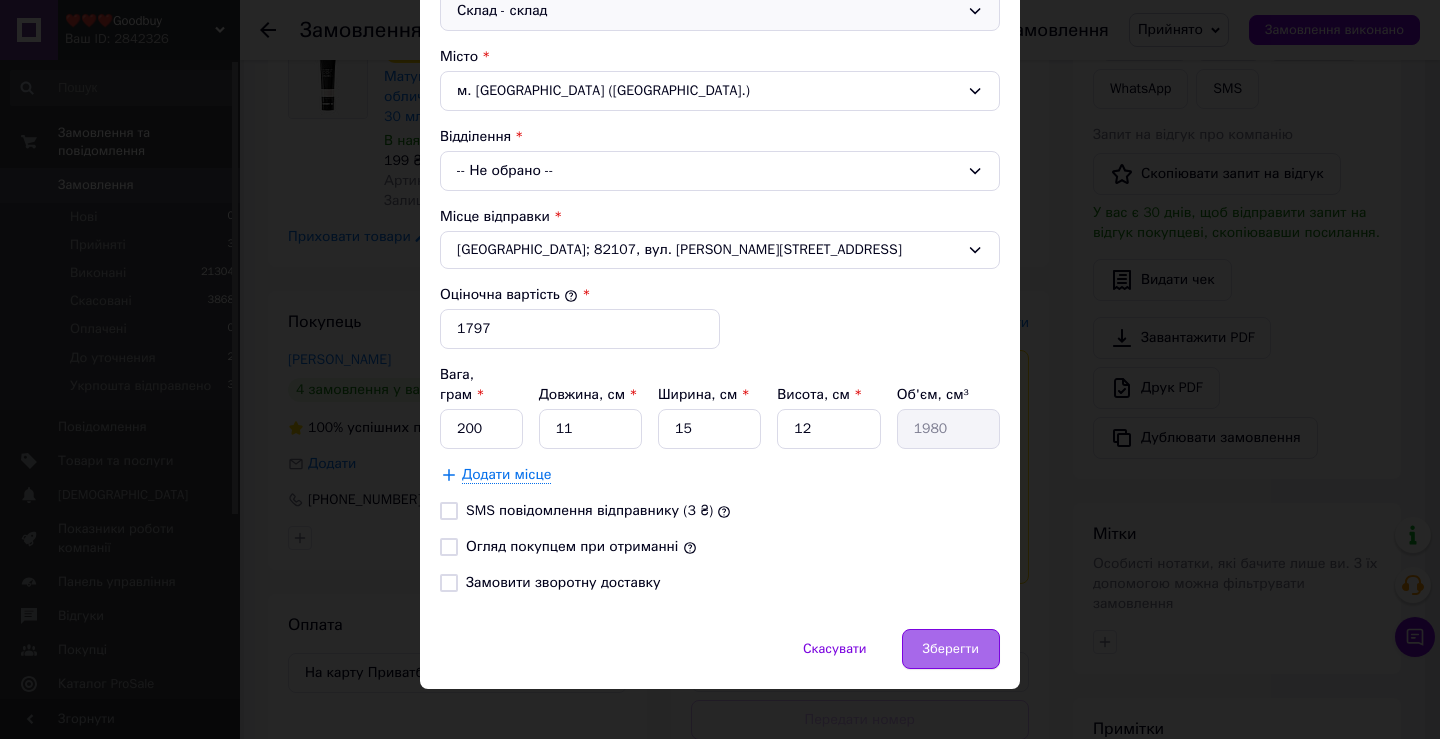 click on "Зберегти" at bounding box center [951, 649] 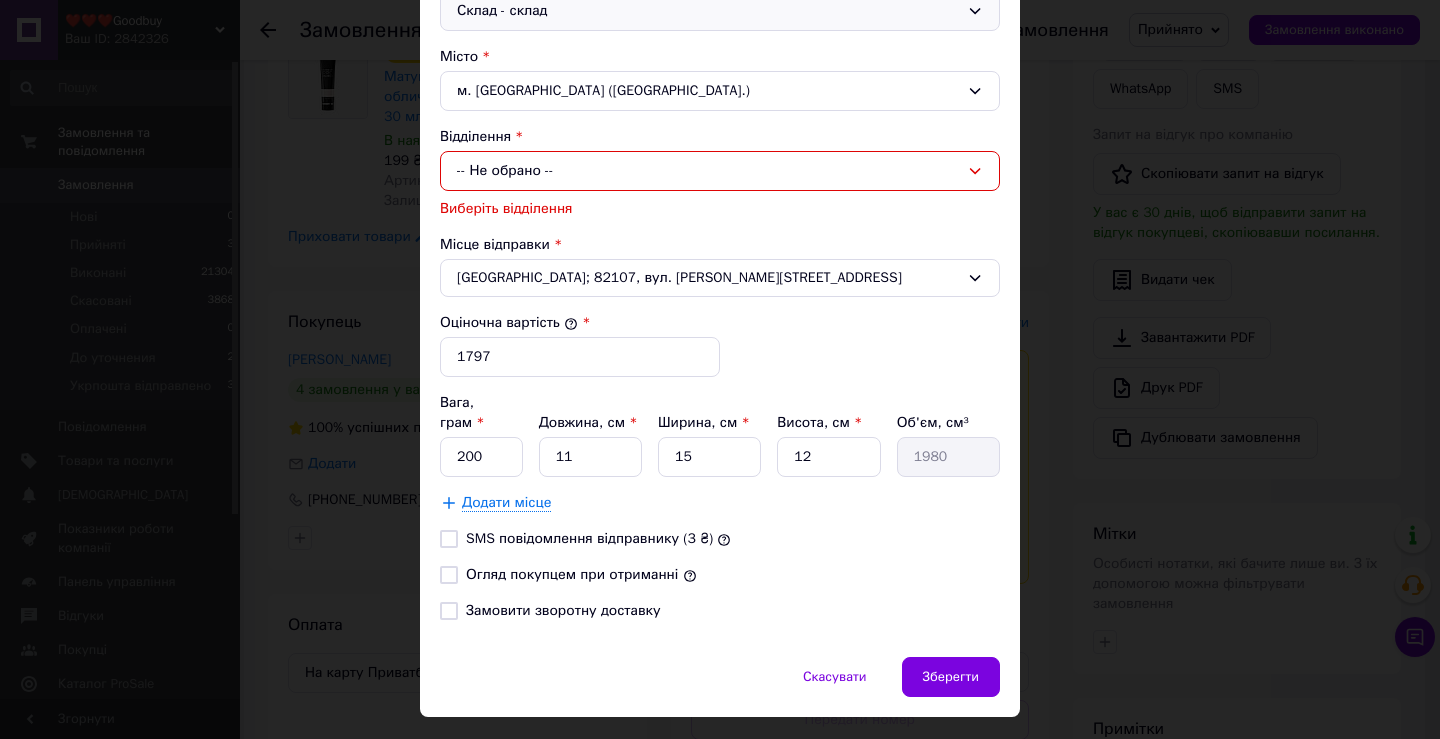 click on "-- Не обрано --" at bounding box center (720, 171) 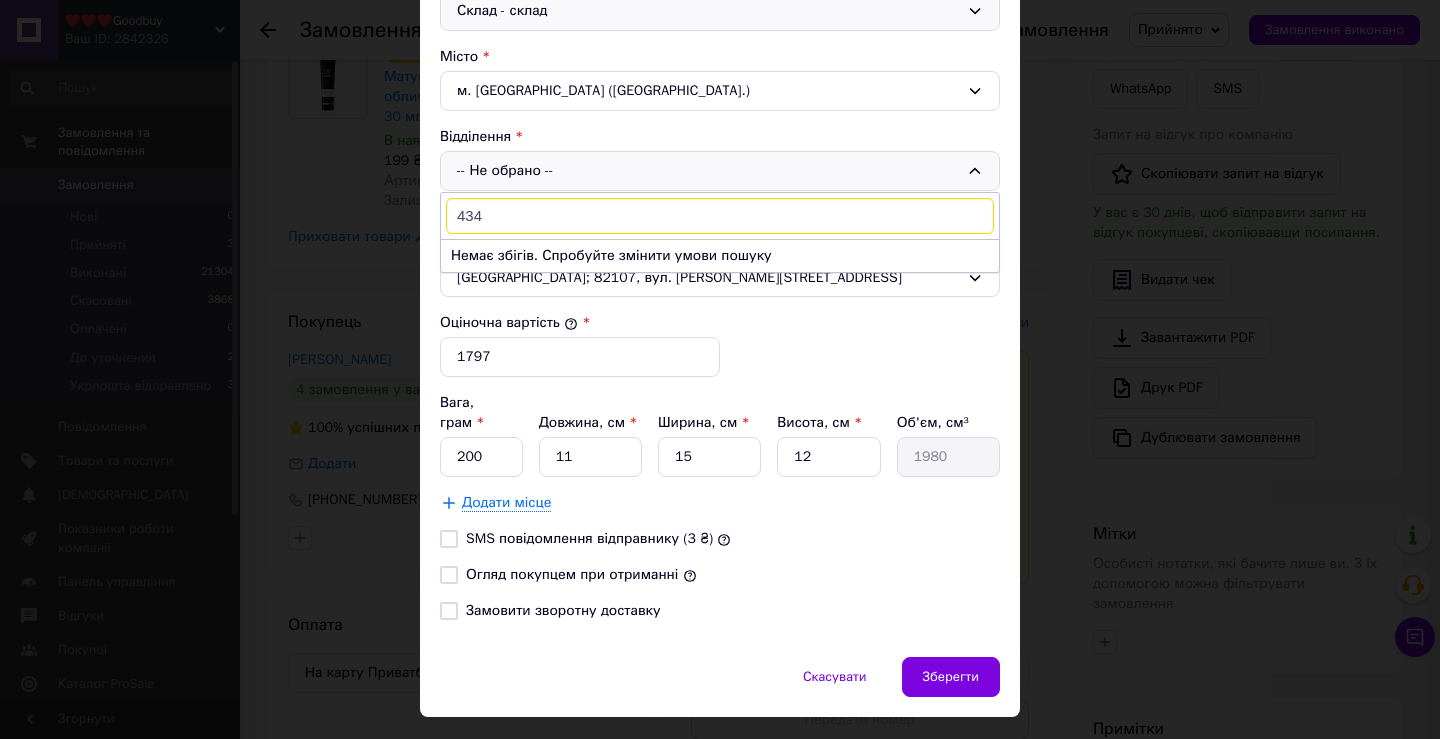 type on "434" 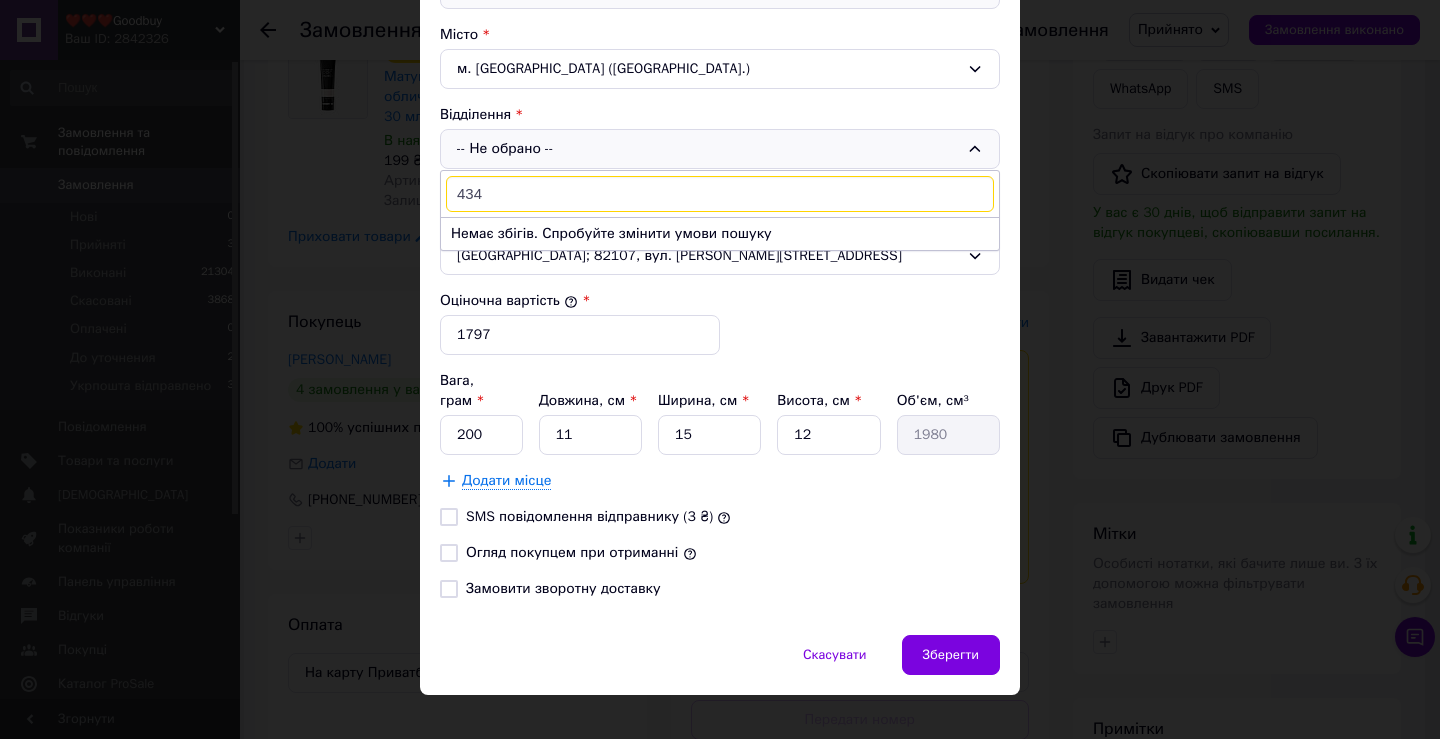 scroll, scrollTop: 612, scrollLeft: 0, axis: vertical 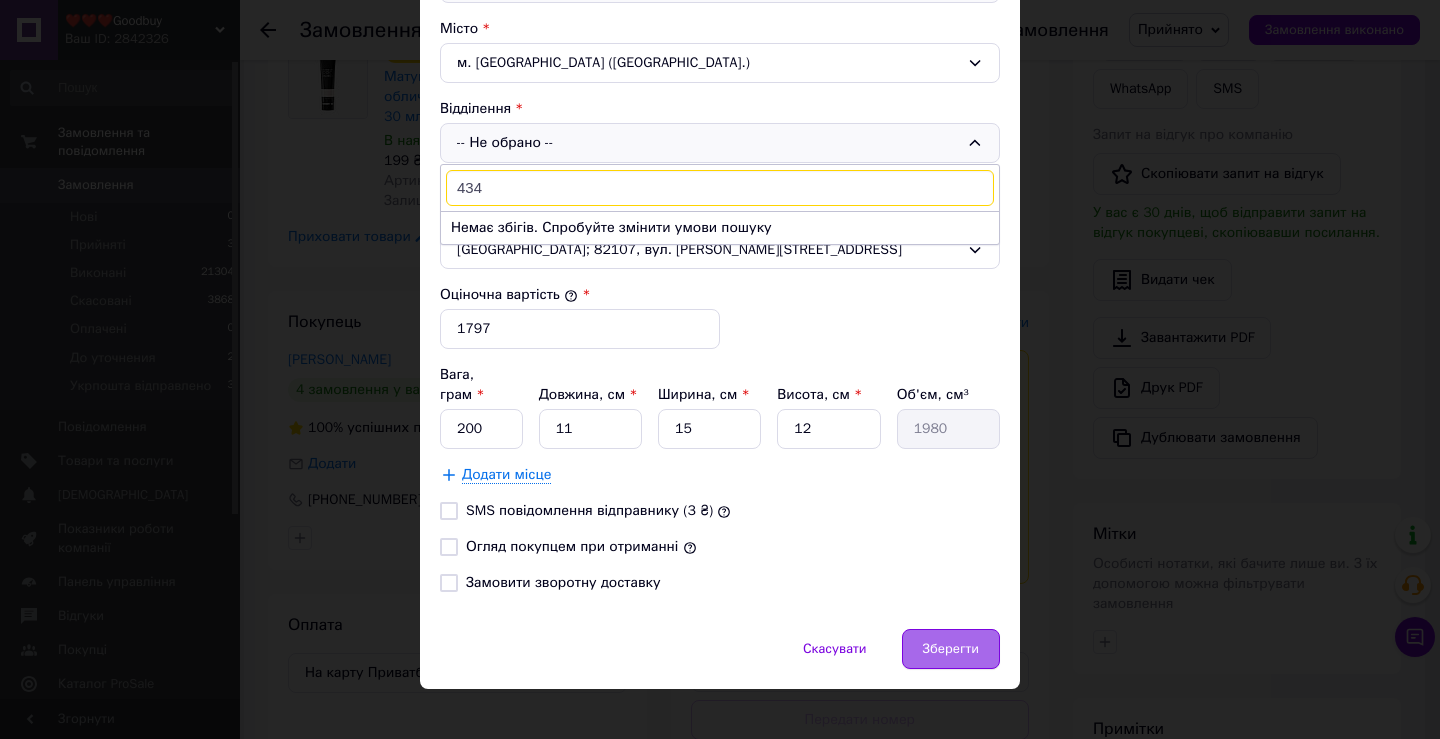 click on "Зберегти" at bounding box center [951, 649] 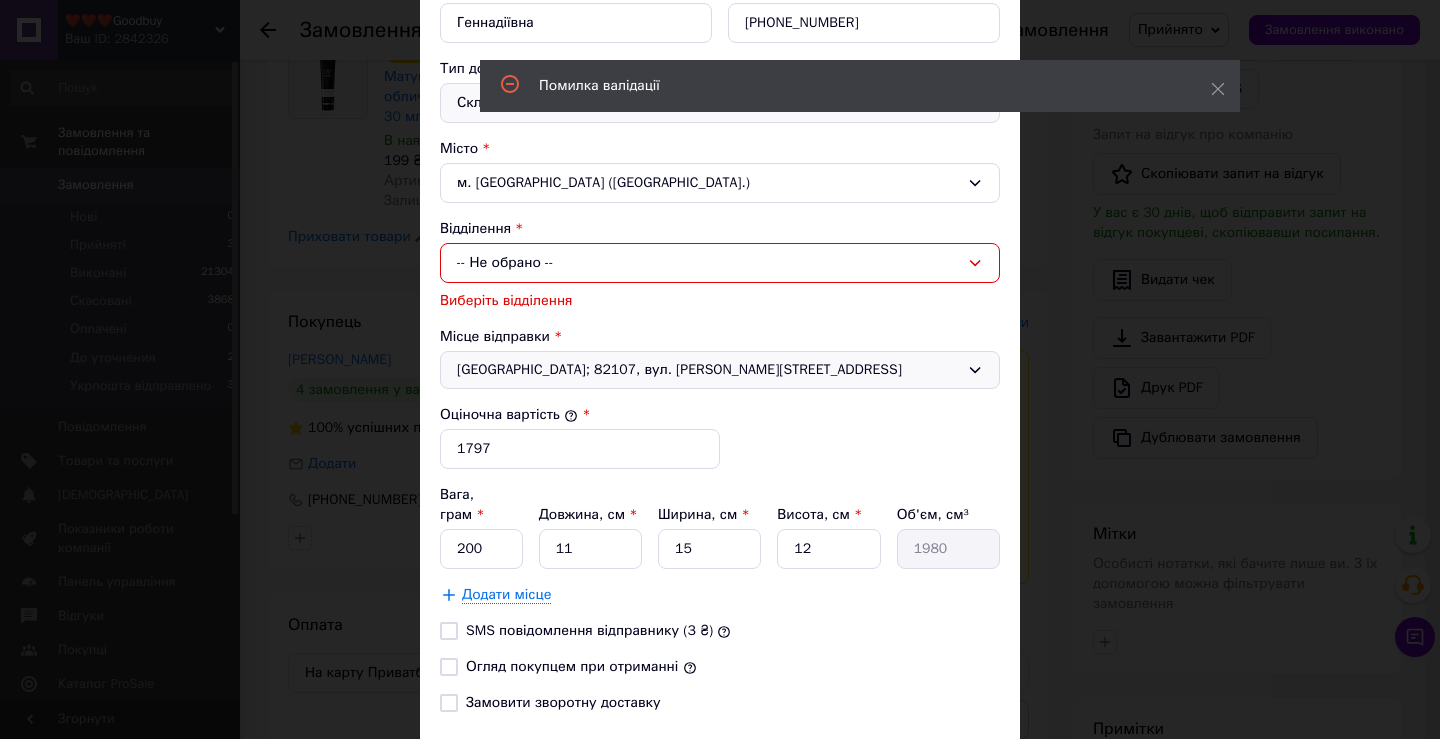 scroll, scrollTop: 345, scrollLeft: 0, axis: vertical 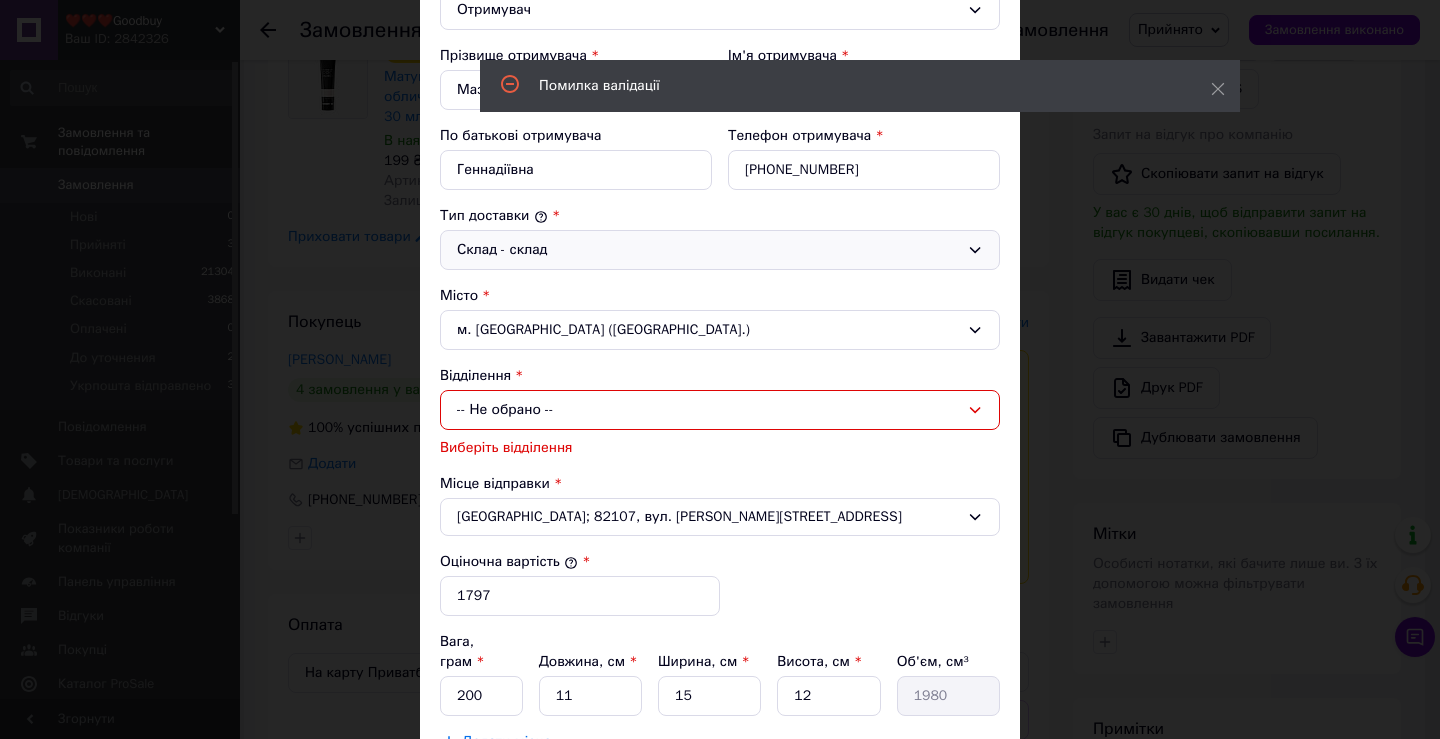 click on "-- Не обрано --" at bounding box center [720, 410] 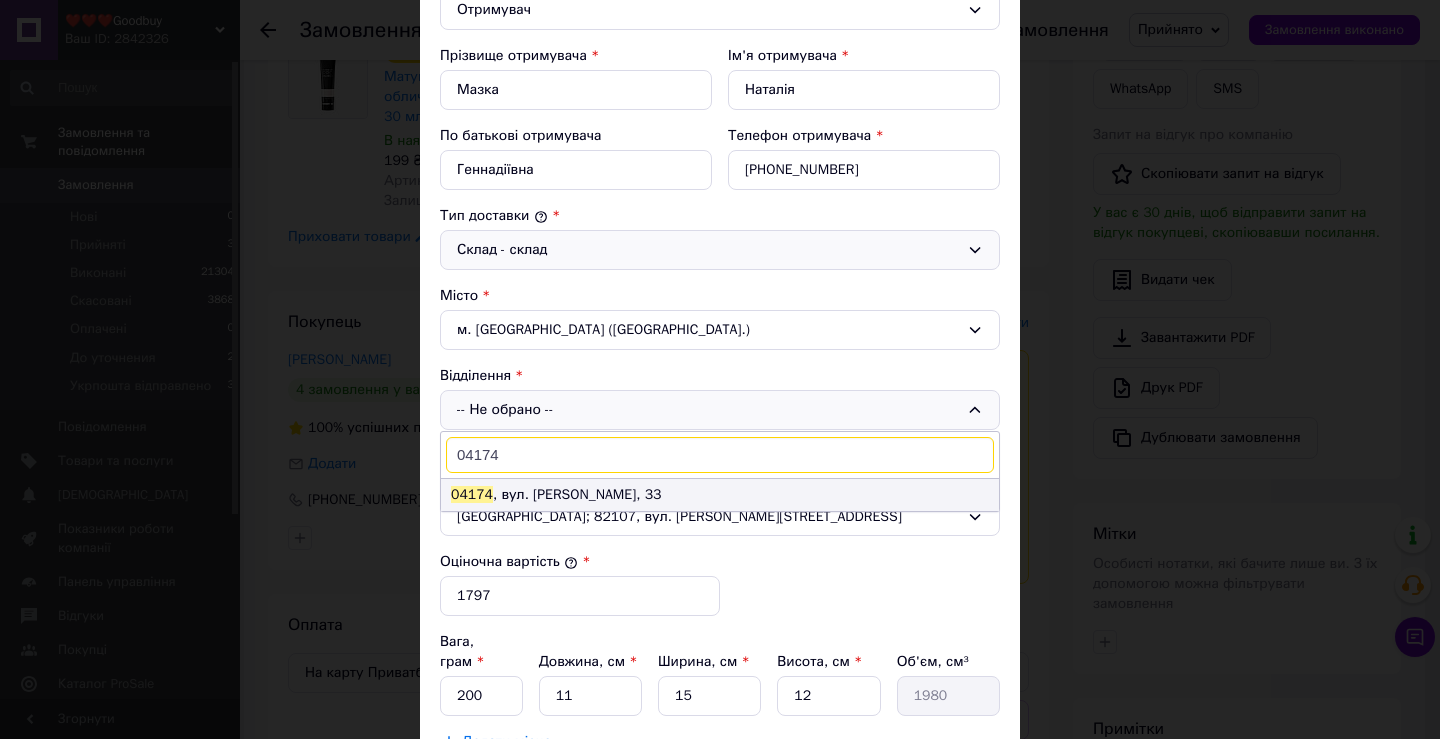 type on "04174" 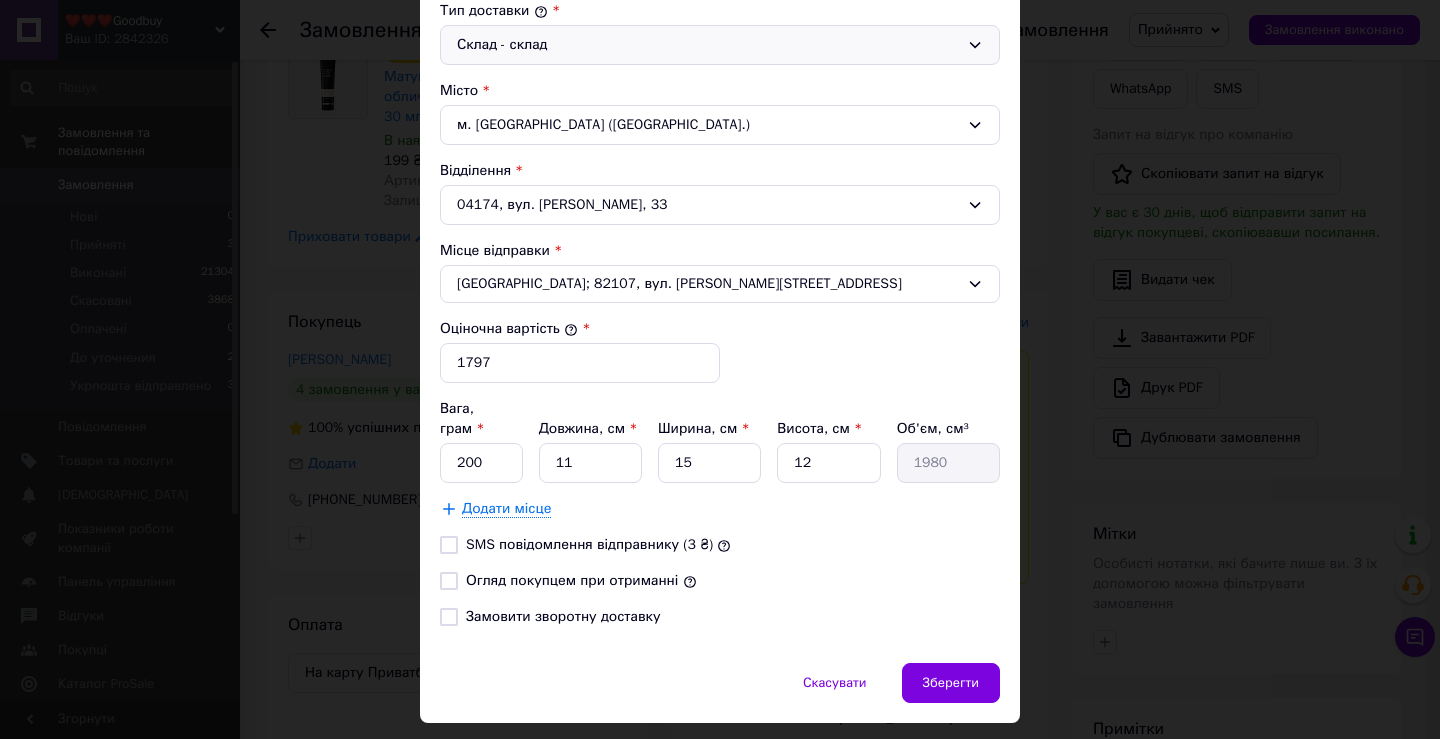 scroll, scrollTop: 584, scrollLeft: 0, axis: vertical 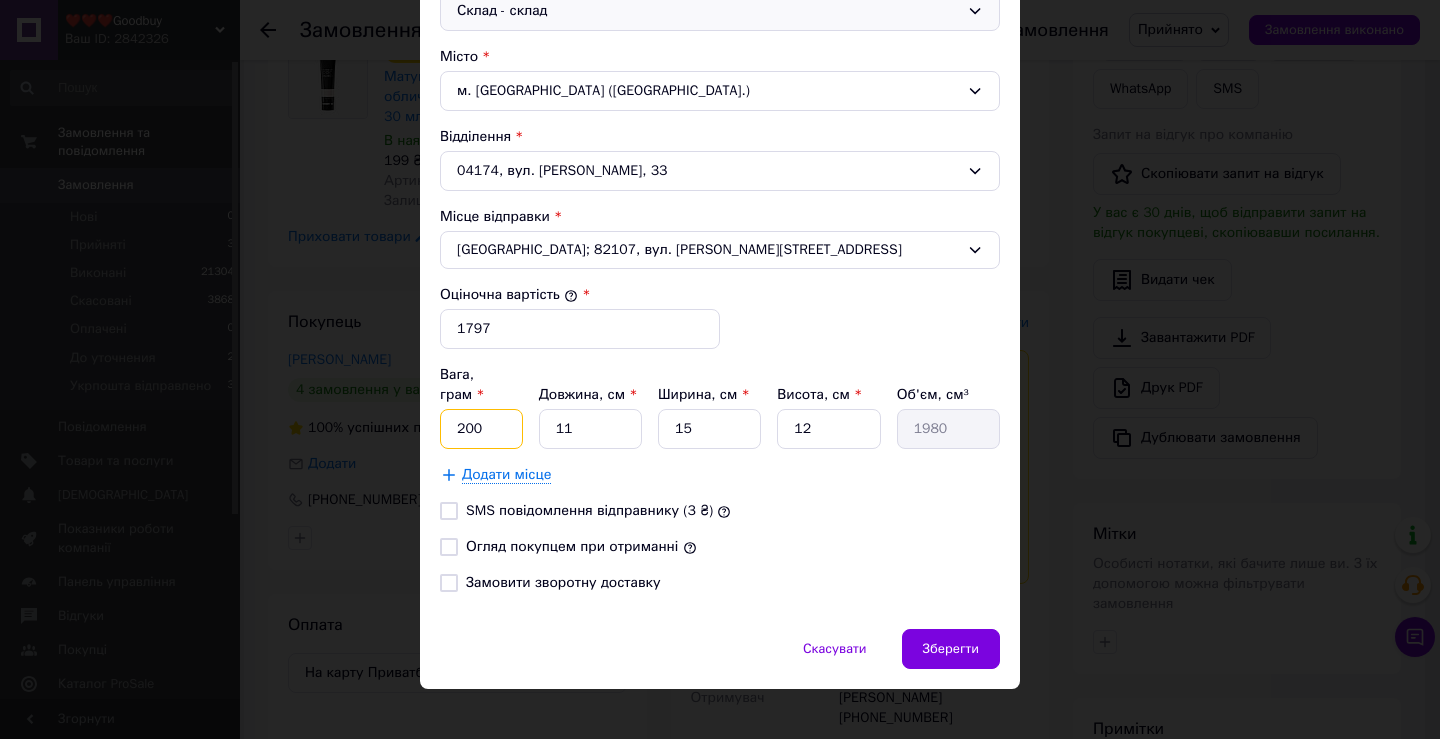 drag, startPoint x: 477, startPoint y: 409, endPoint x: 447, endPoint y: 403, distance: 30.594116 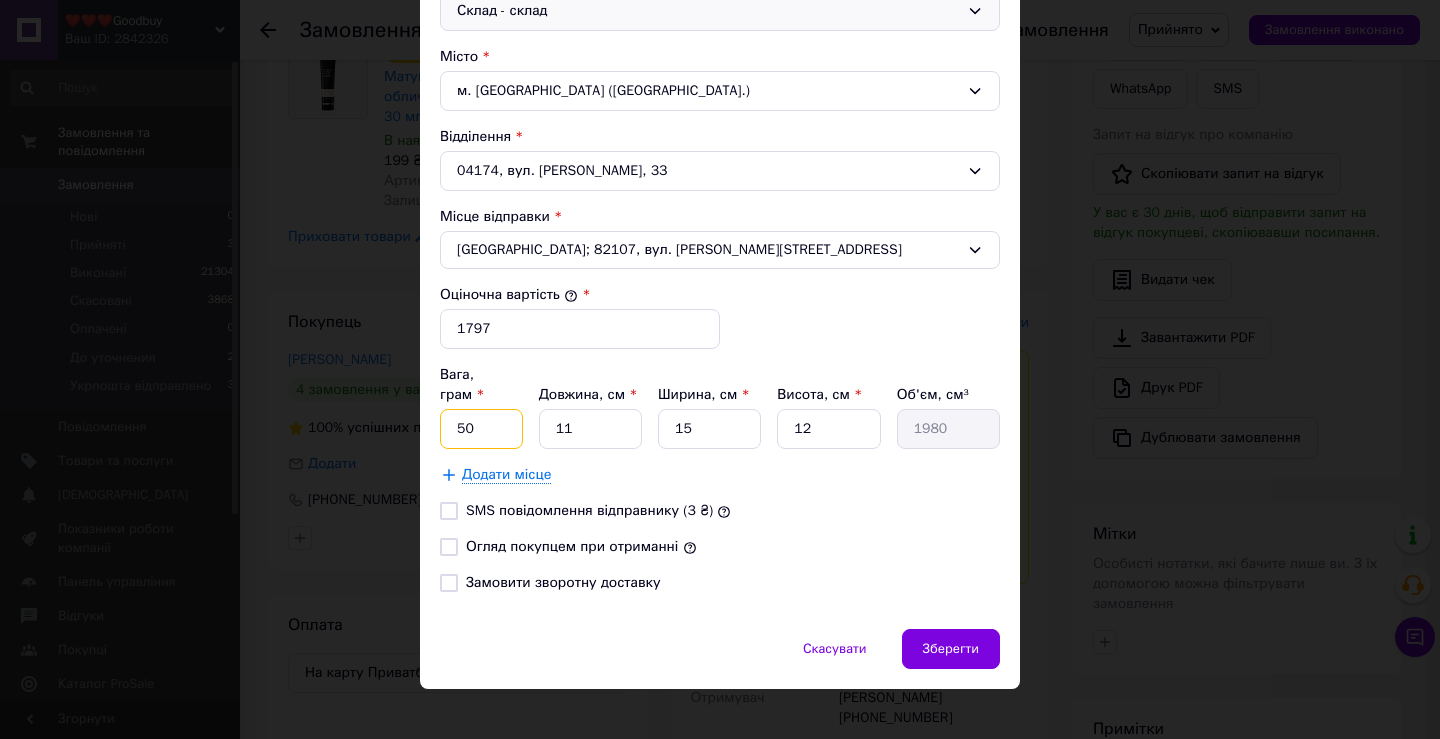 type on "5" 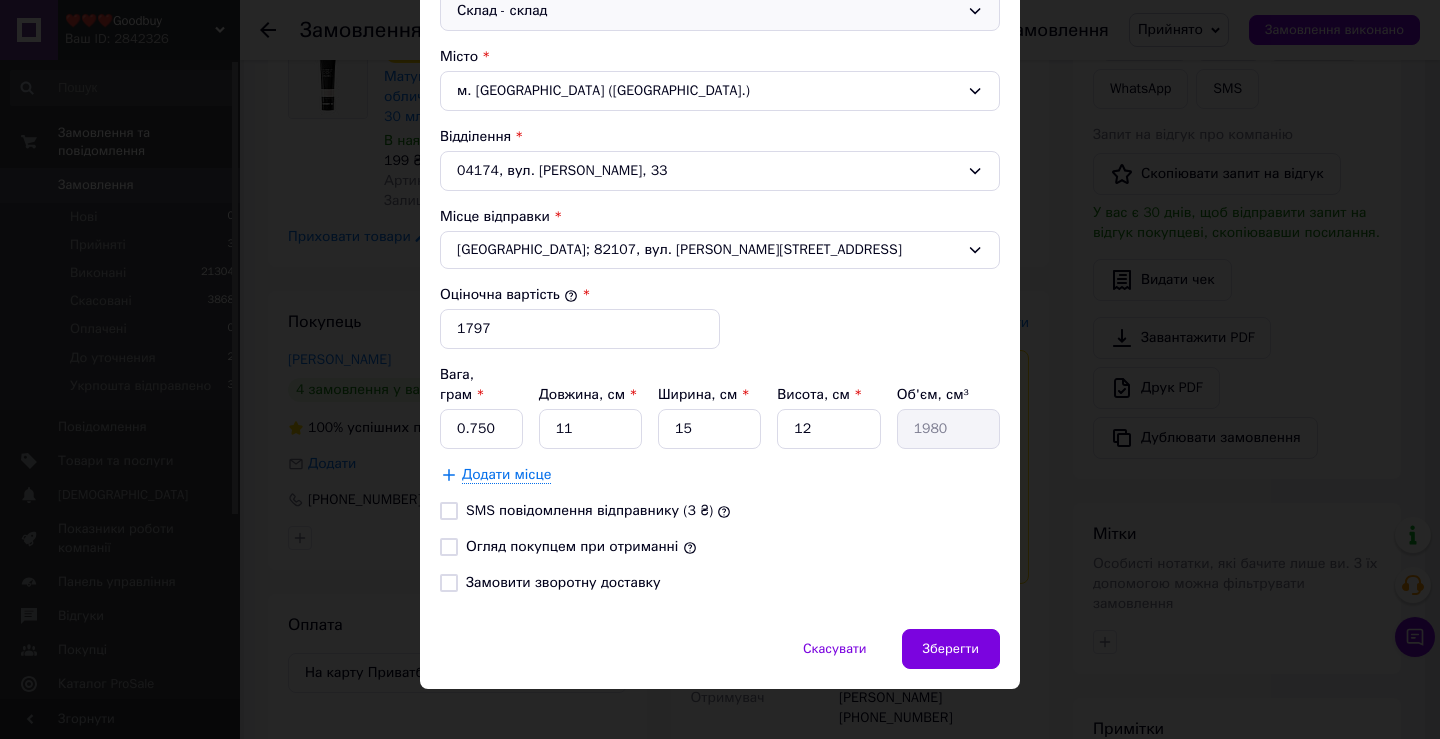 click on "Спосіб доставки Укрпошта (платна) Тариф     * Стандарт Платник   * Отримувач Прізвище отримувача   * Мазка Ім'я отримувача   * [PERSON_NAME] батькові отримувача Геннадіївна Телефон отримувача   * [PHONE_NUMBER] Тип доставки     * Склад - склад Місто м. [GEOGRAPHIC_DATA] ([GEOGRAPHIC_DATA].) Відділення 04174, вул. [PERSON_NAME], 33 Місце відправки   * [GEOGRAPHIC_DATA]; 82107, вул. [STREET_ADDRESS] Оціночна вартість     * 1797 Вага, грам   * 0.750 Довжина, см   * 11 Ширина, см   * 15 Висота, см   * 12 Об'єм, см³ 1980 Додати місце SMS повідомлення відправнику (3 ₴)   Огляд покупцем при отриманні" at bounding box center [720, 88] 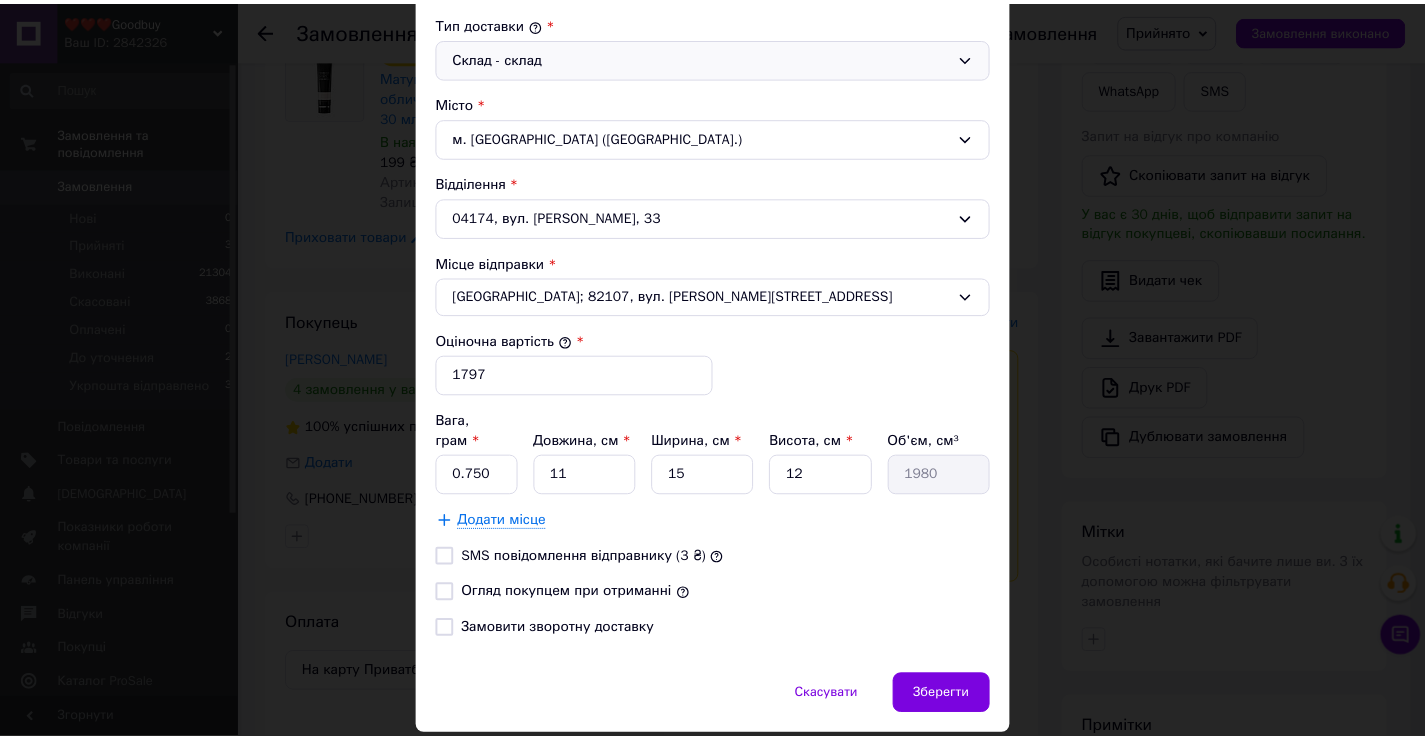 scroll, scrollTop: 584, scrollLeft: 0, axis: vertical 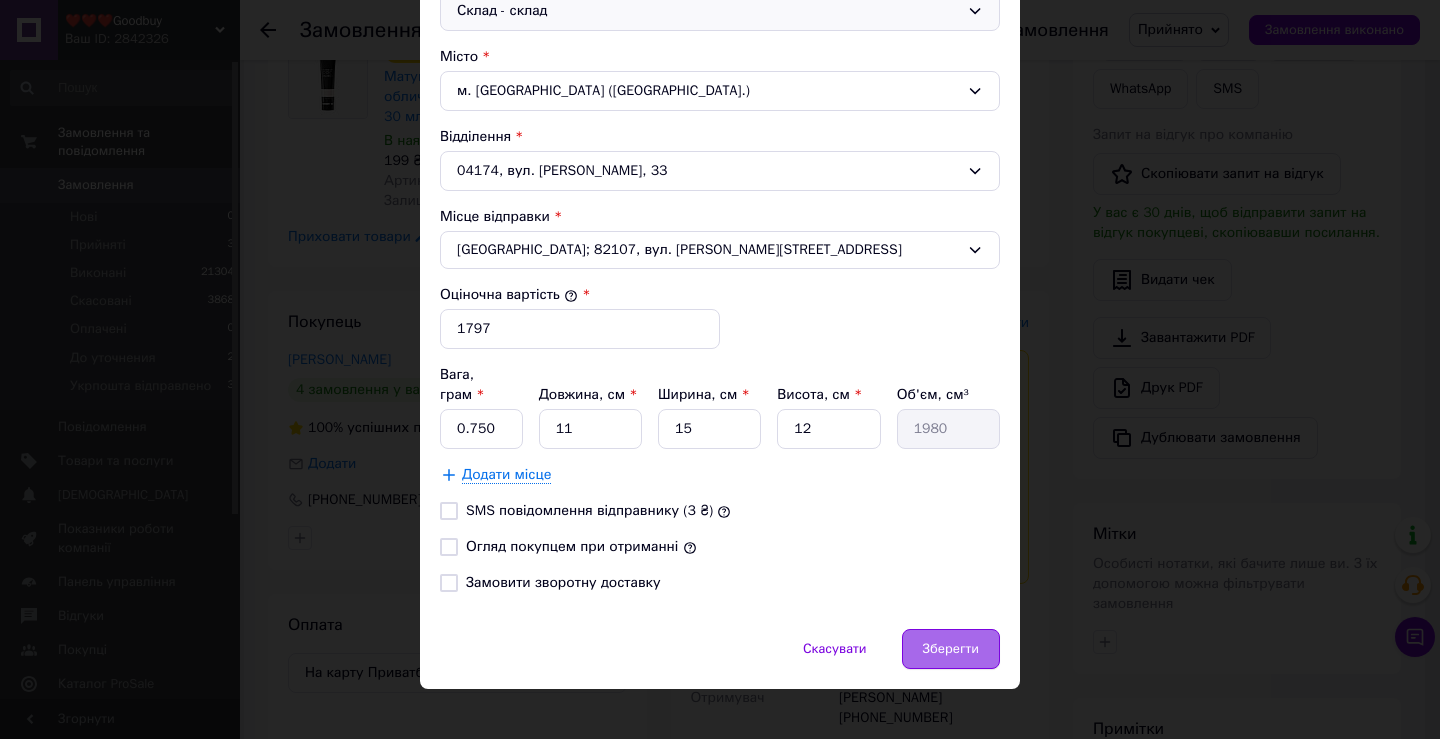 click on "Зберегти" at bounding box center (951, 649) 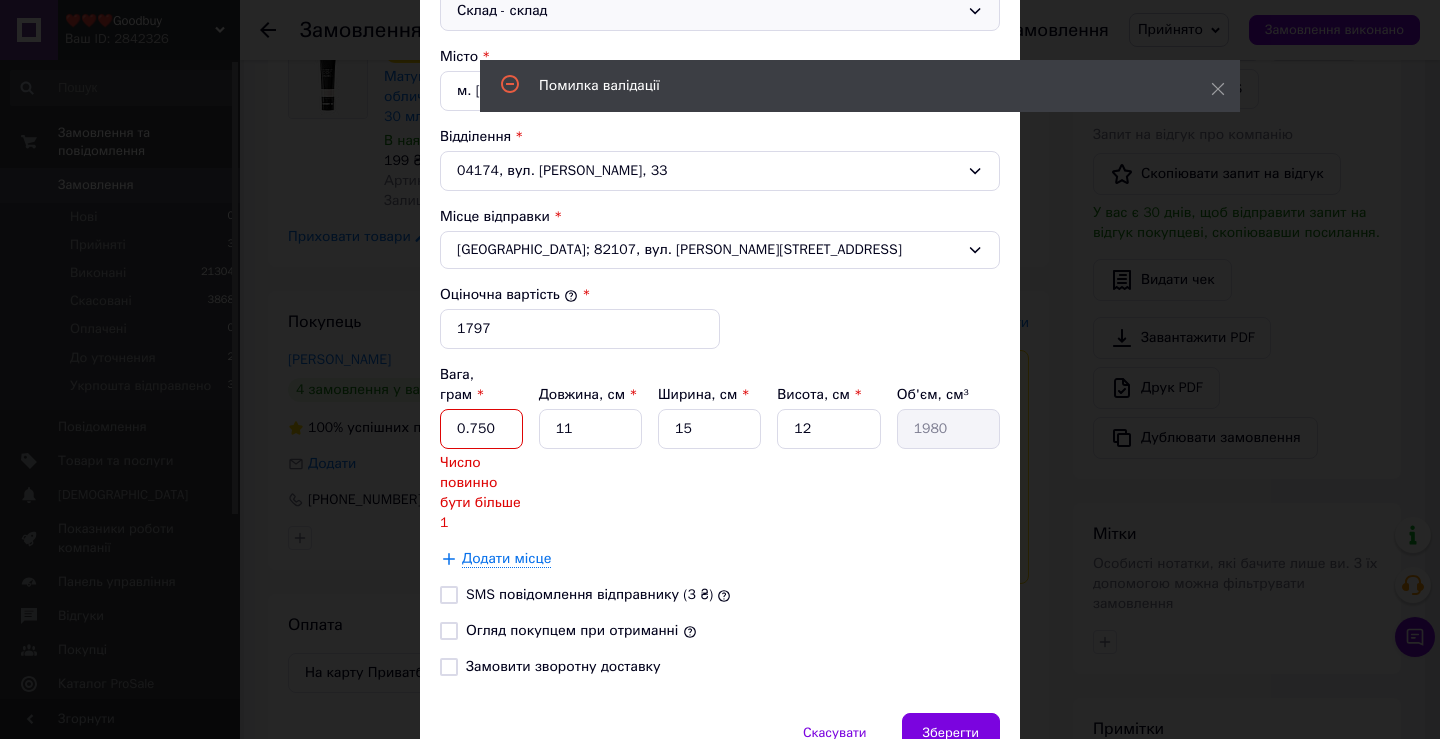 click on "0.750" at bounding box center (481, 429) 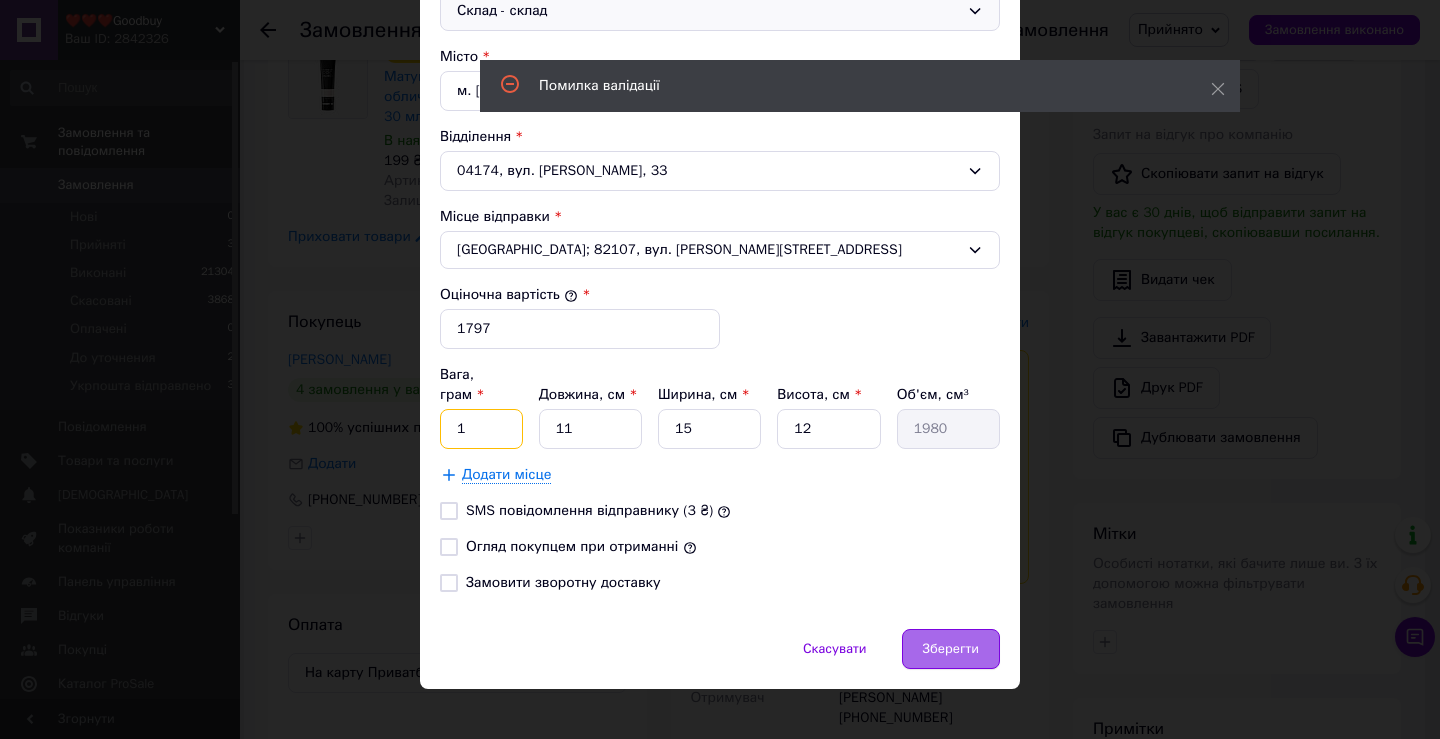 type on "1" 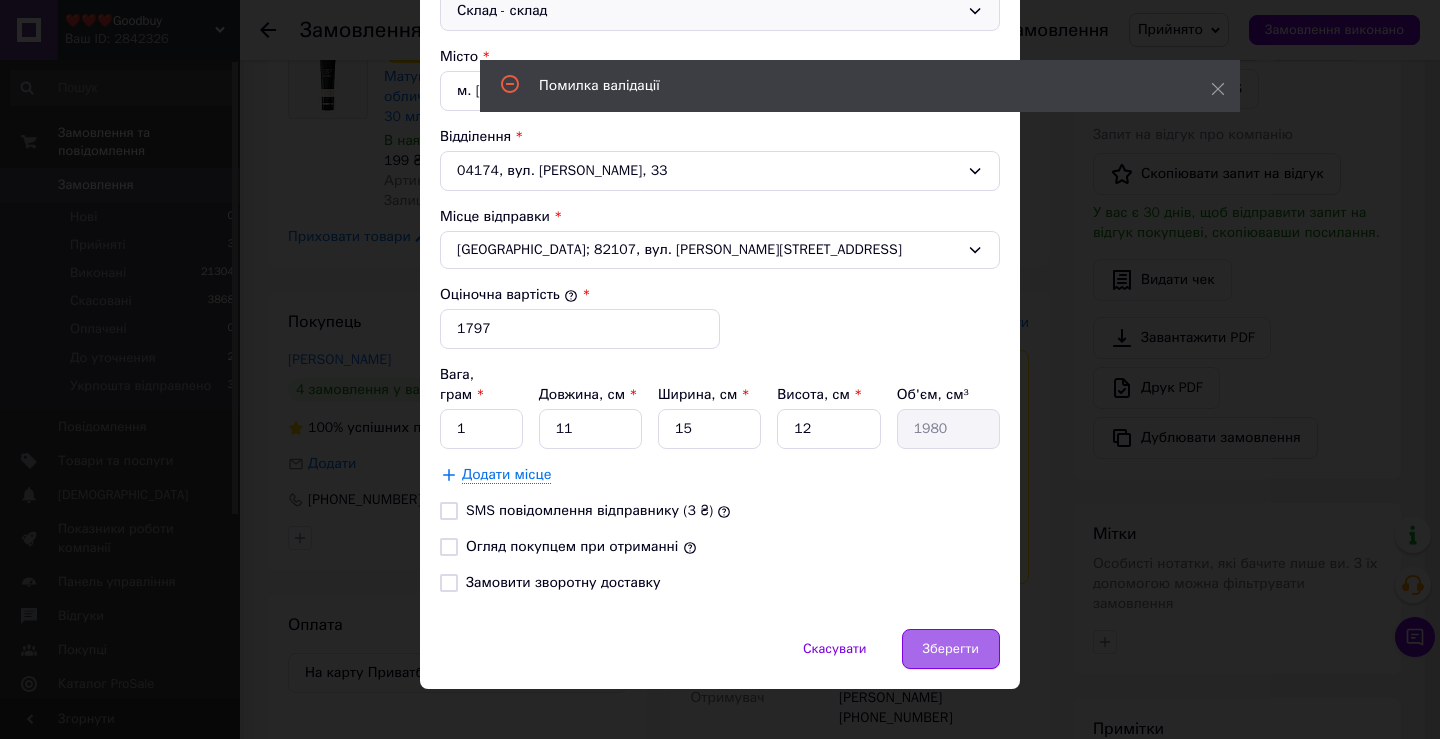 click on "Зберегти" at bounding box center [951, 649] 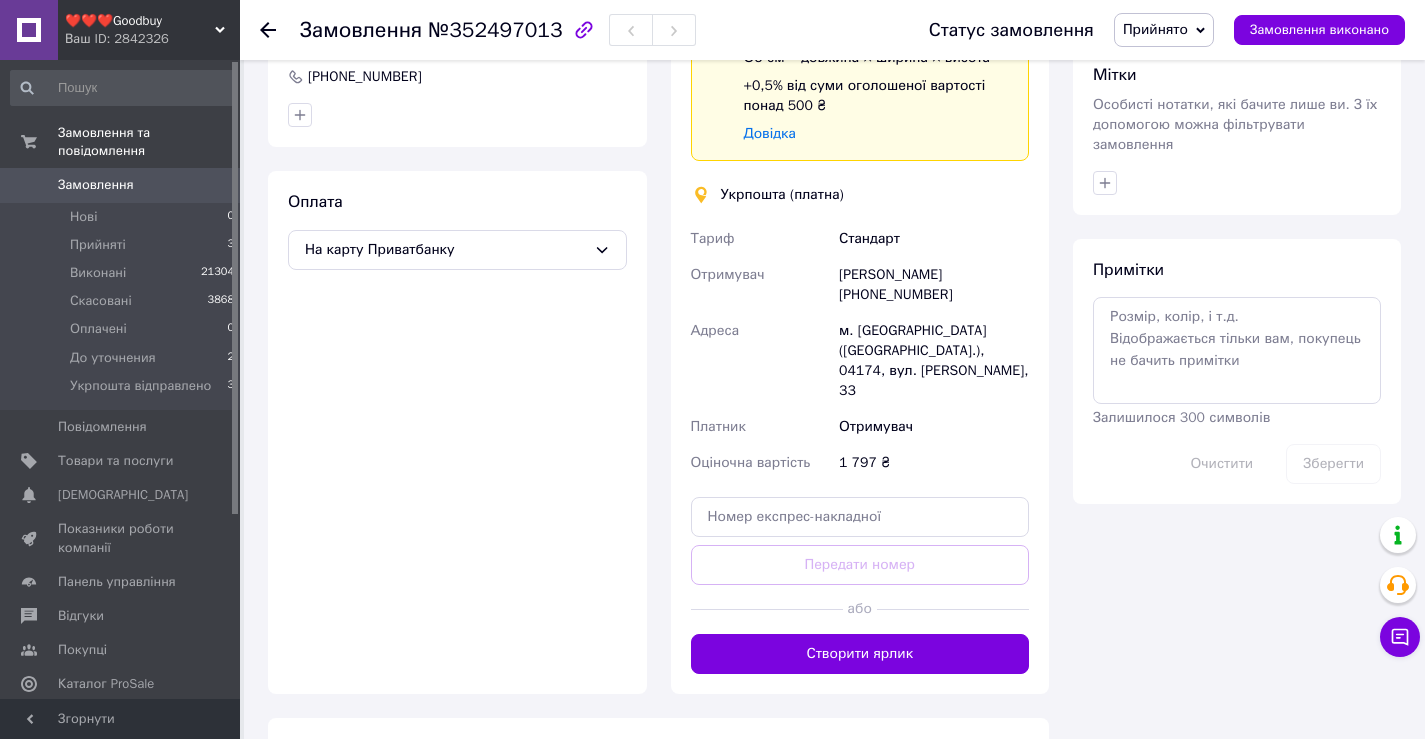 scroll, scrollTop: 1067, scrollLeft: 0, axis: vertical 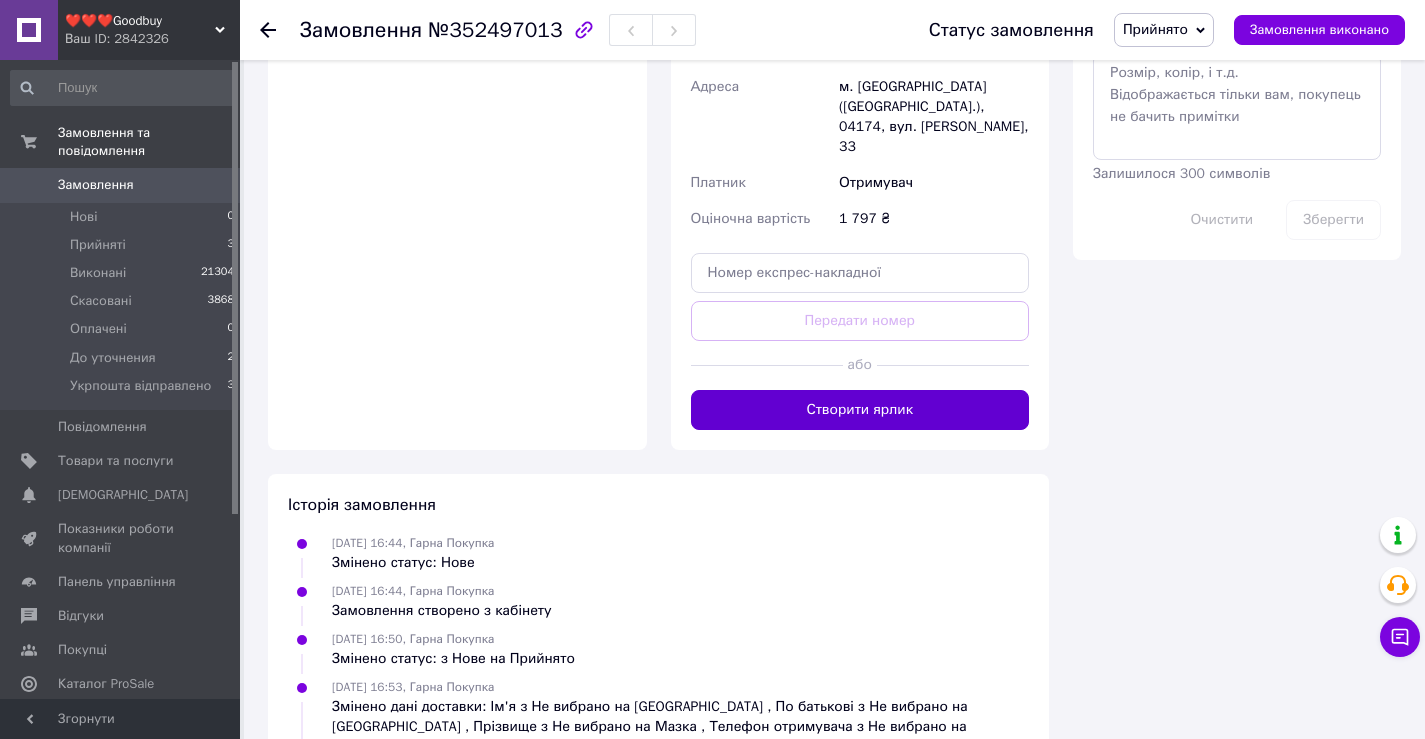 click on "Створити ярлик" at bounding box center (860, 410) 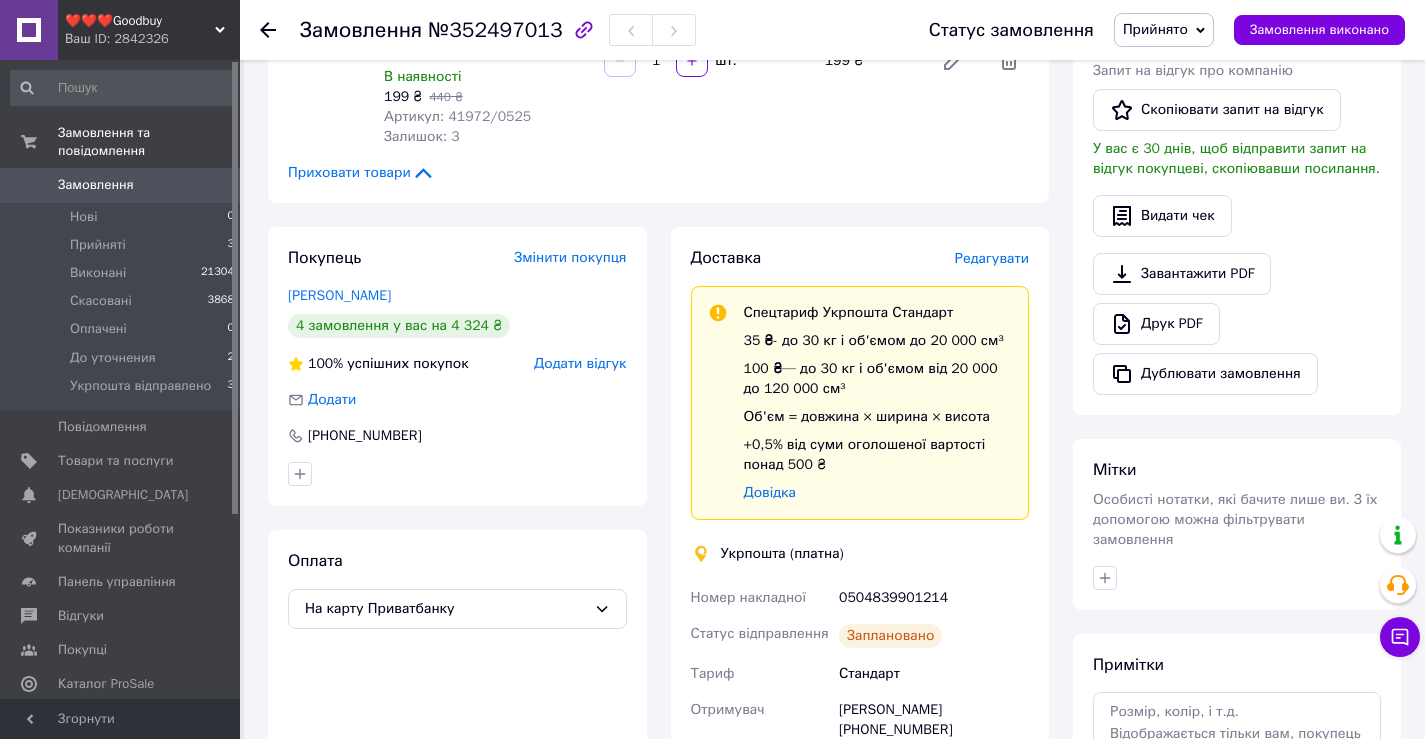 scroll, scrollTop: 400, scrollLeft: 0, axis: vertical 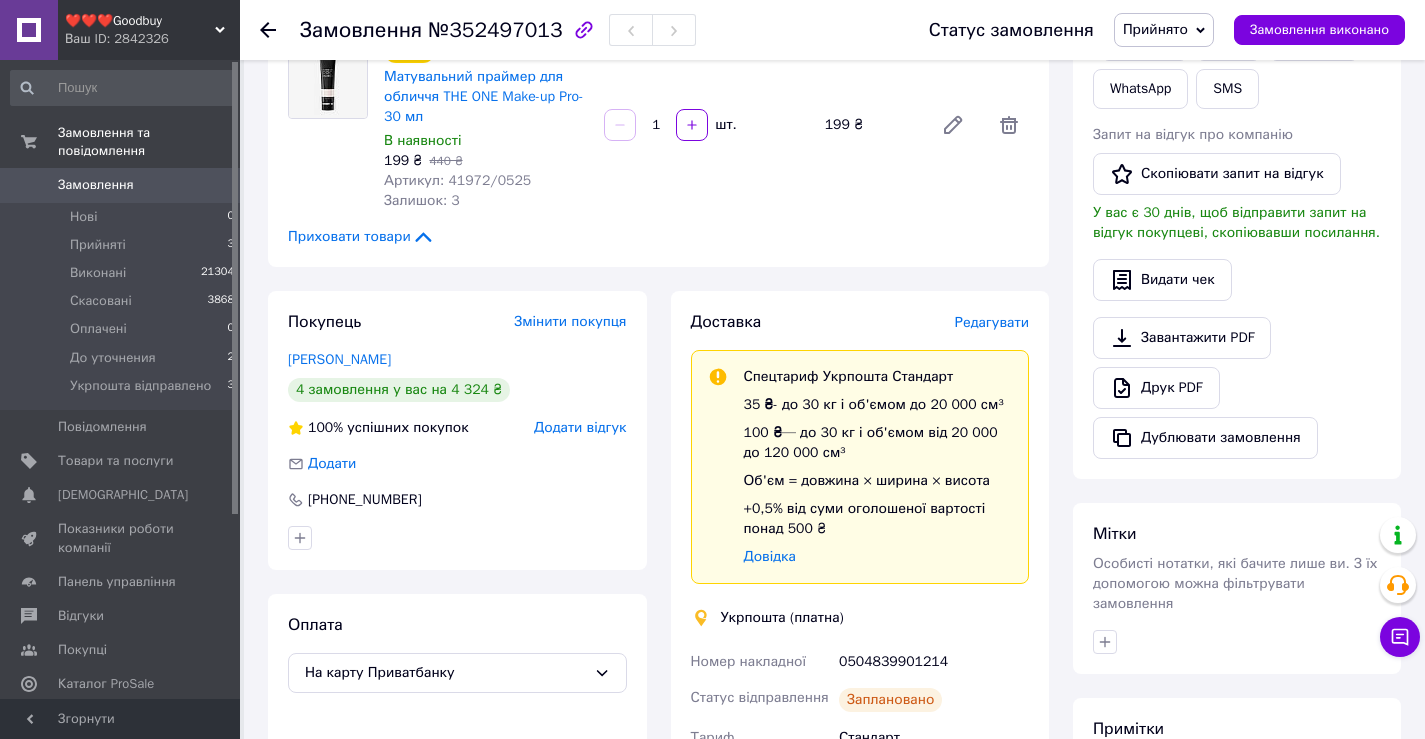 click on "[PERSON_NAME]" at bounding box center (339, 359) 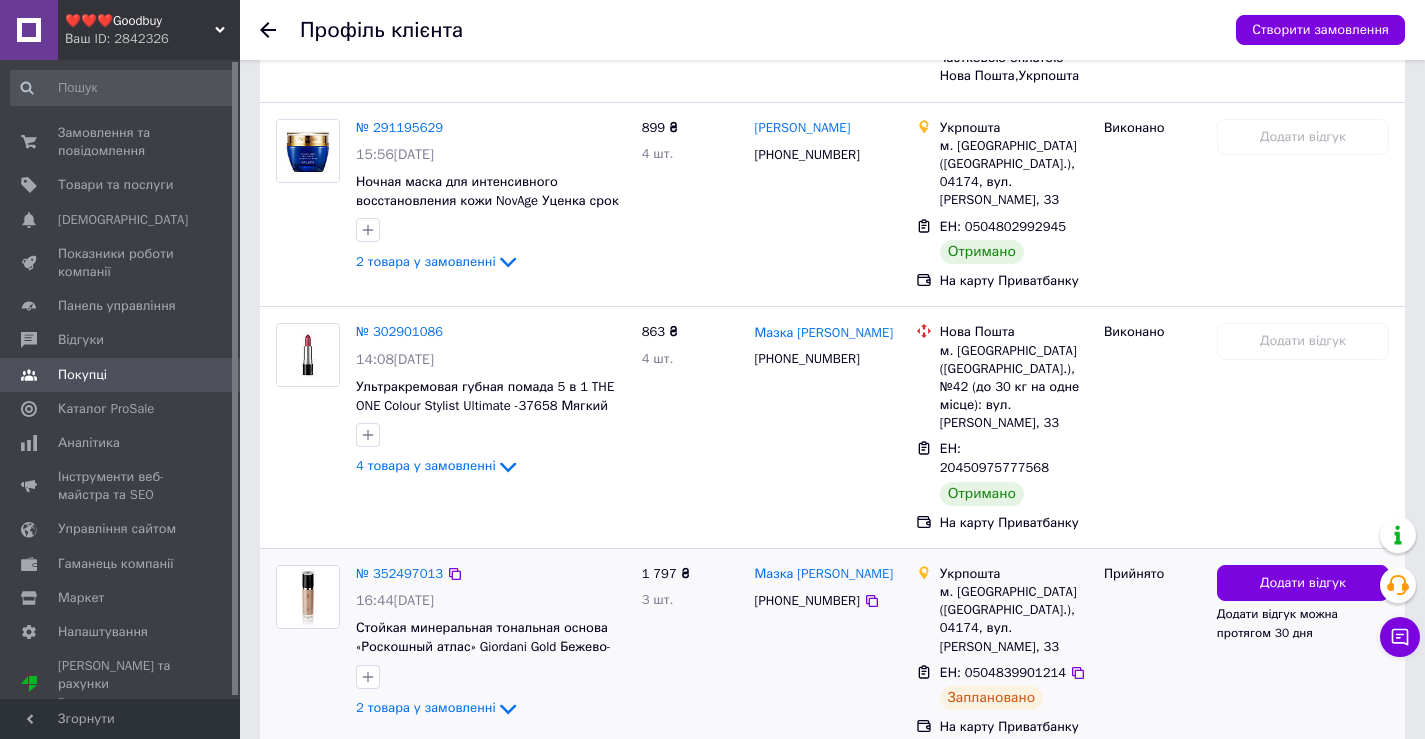 scroll, scrollTop: 828, scrollLeft: 0, axis: vertical 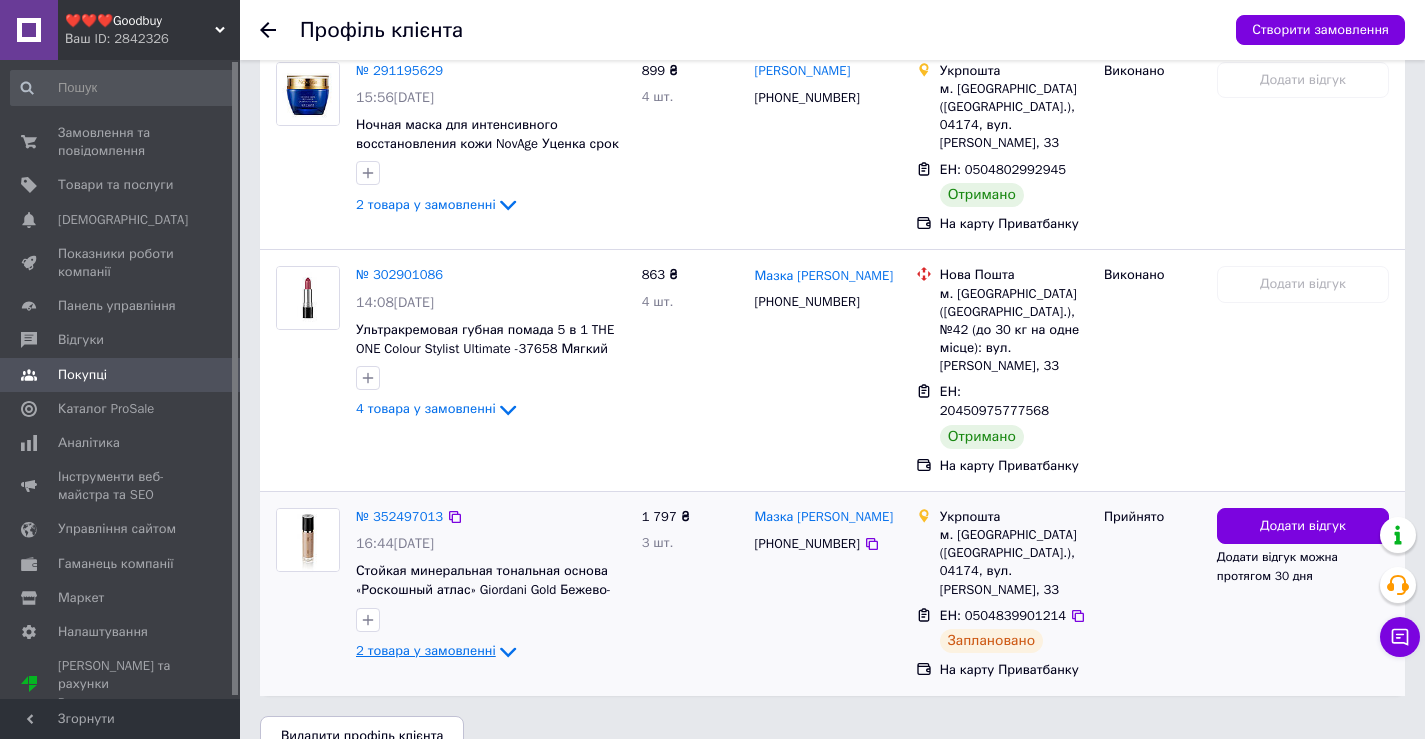 click 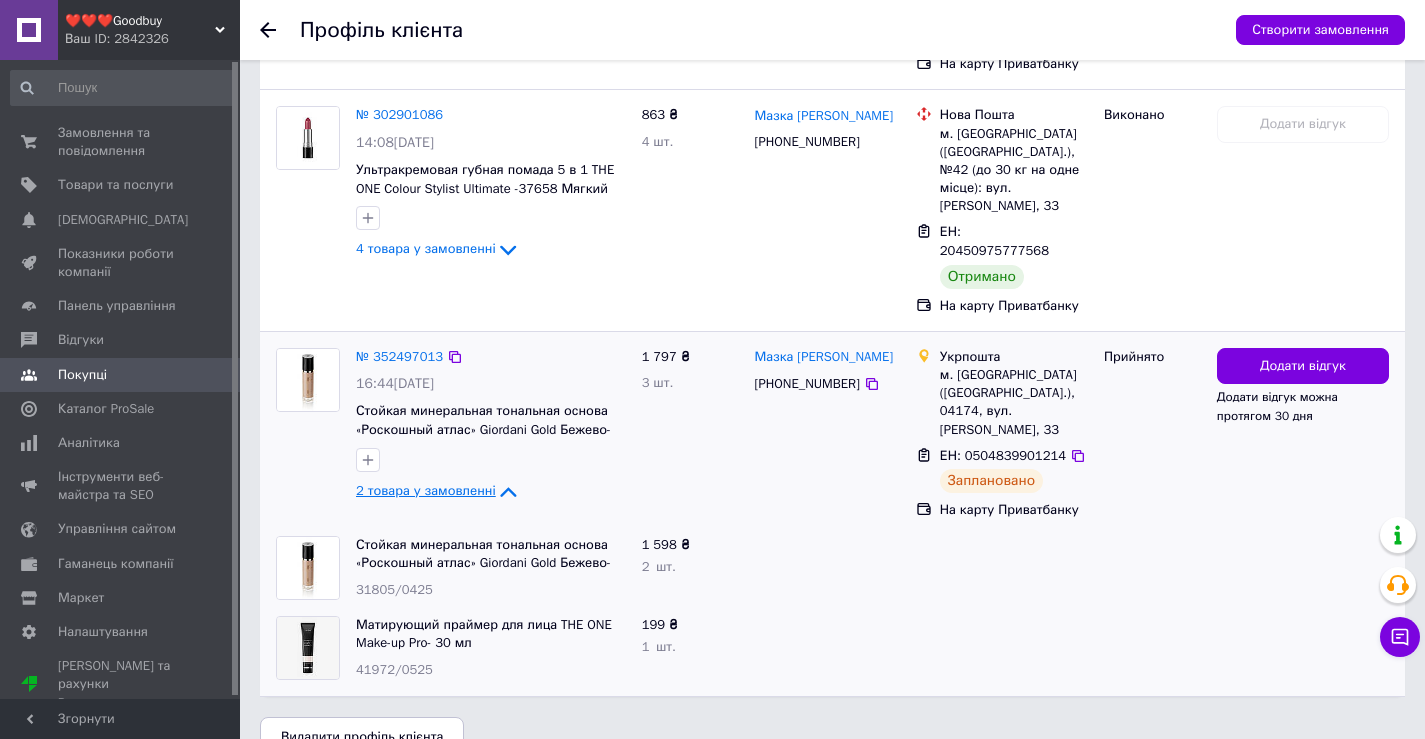 scroll, scrollTop: 989, scrollLeft: 0, axis: vertical 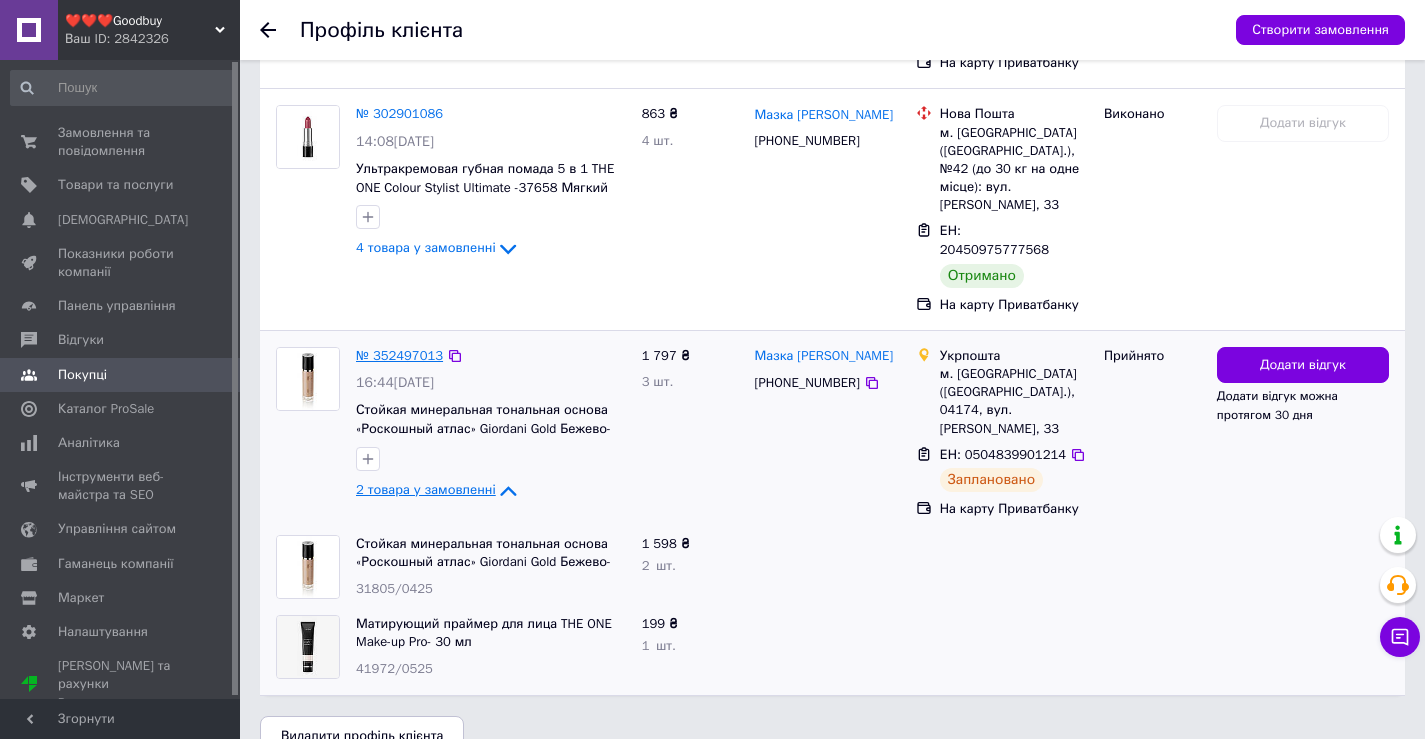 click on "№ 352497013" at bounding box center (399, 355) 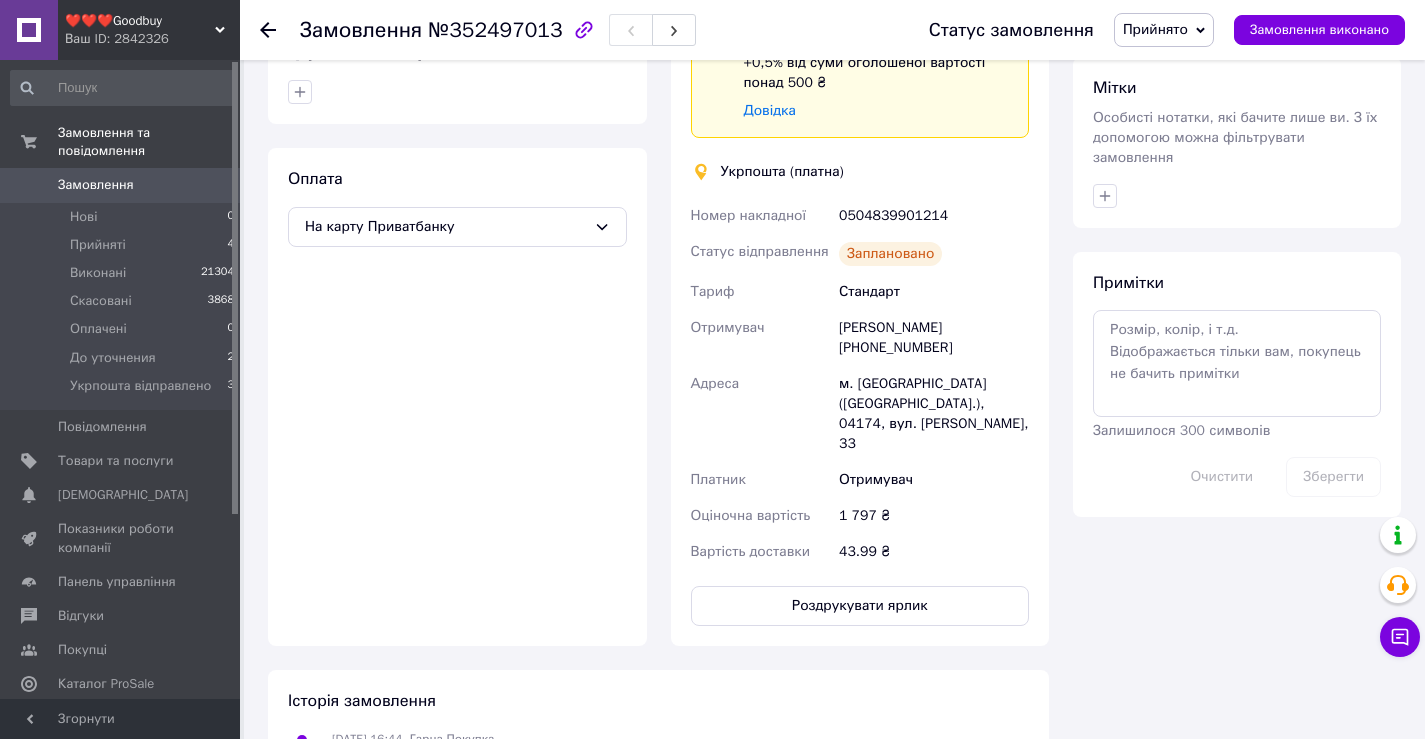 scroll, scrollTop: 800, scrollLeft: 0, axis: vertical 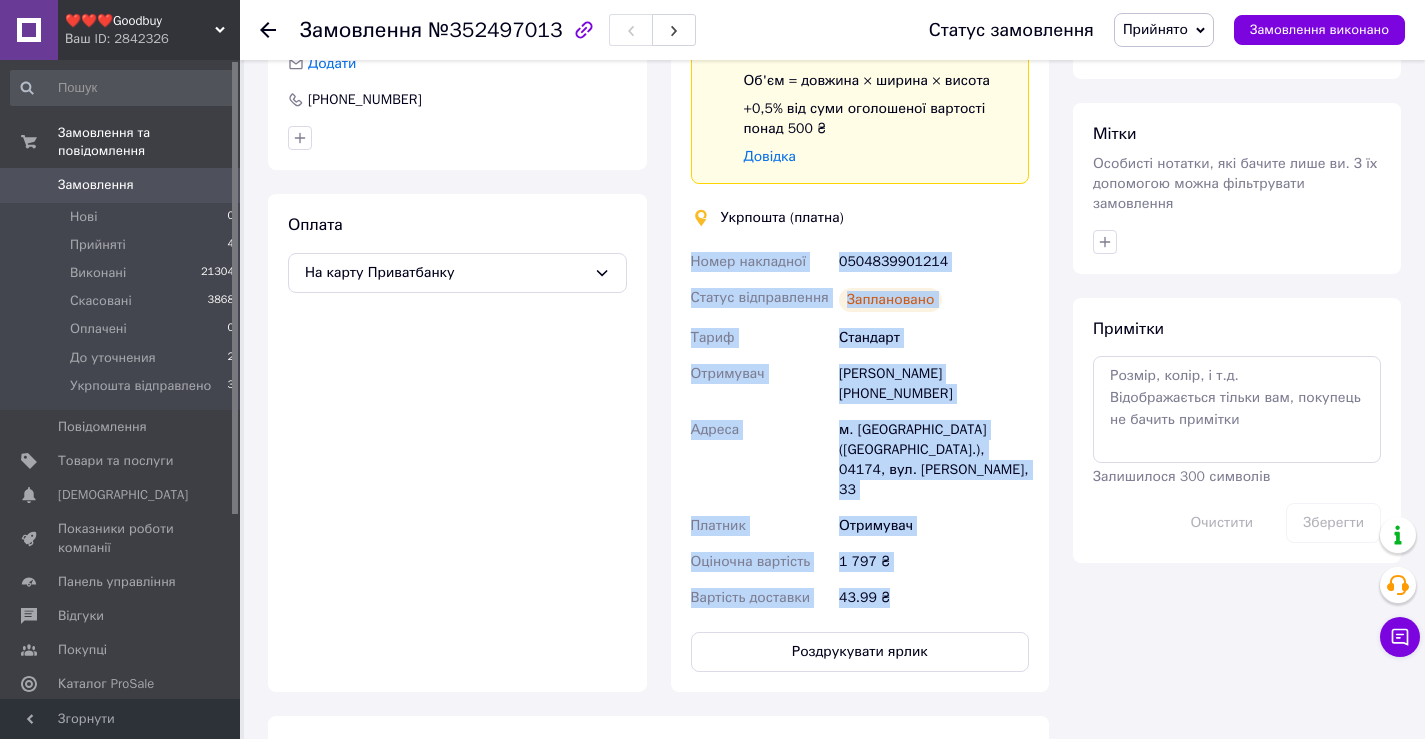 drag, startPoint x: 693, startPoint y: 263, endPoint x: 918, endPoint y: 573, distance: 383.047 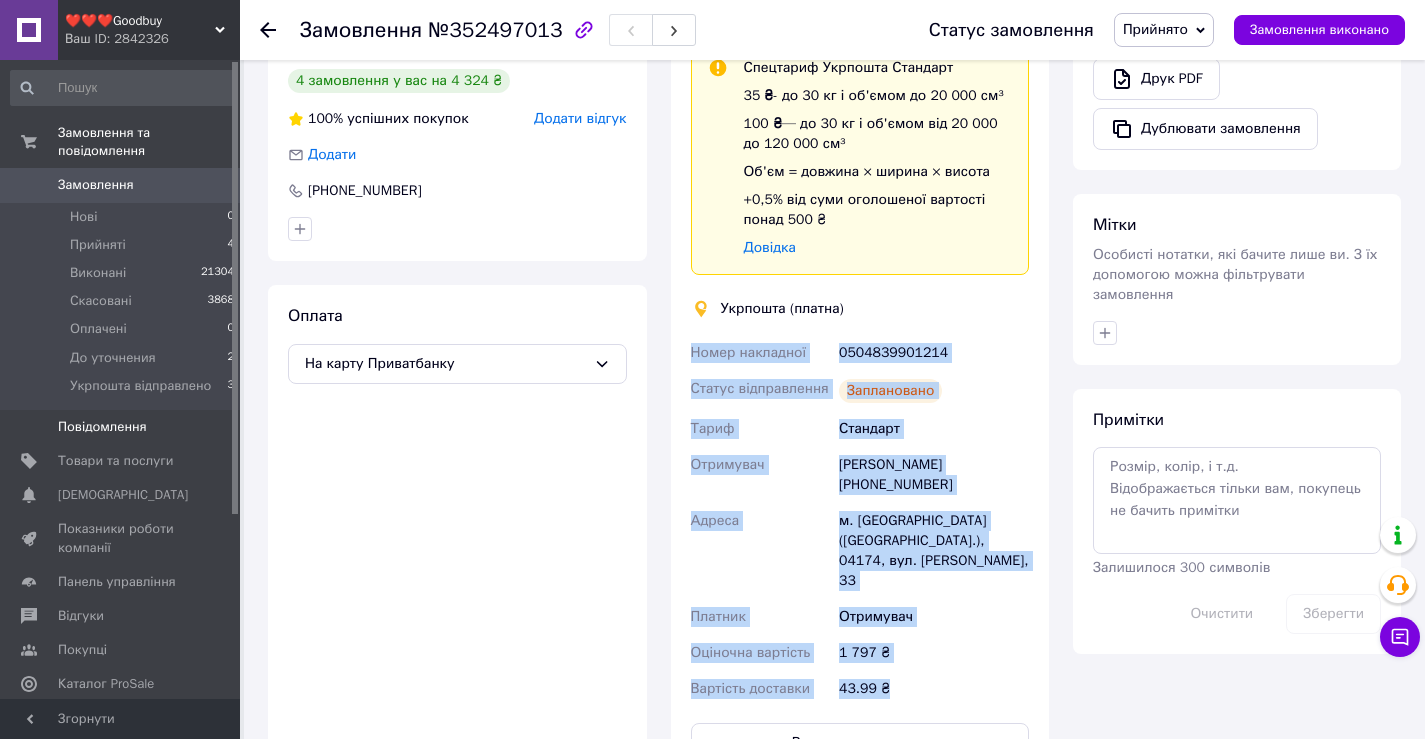 scroll, scrollTop: 667, scrollLeft: 0, axis: vertical 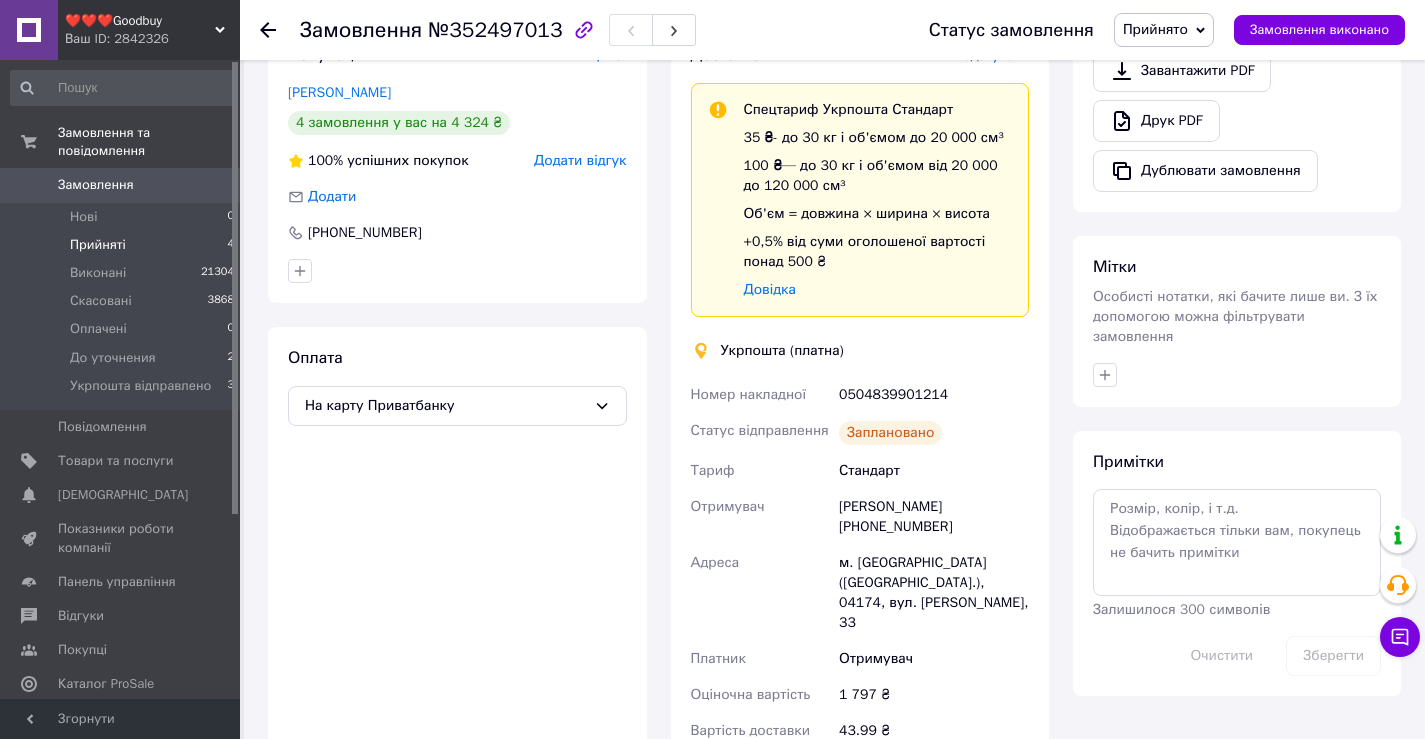 click on "Прийняті" at bounding box center [98, 245] 